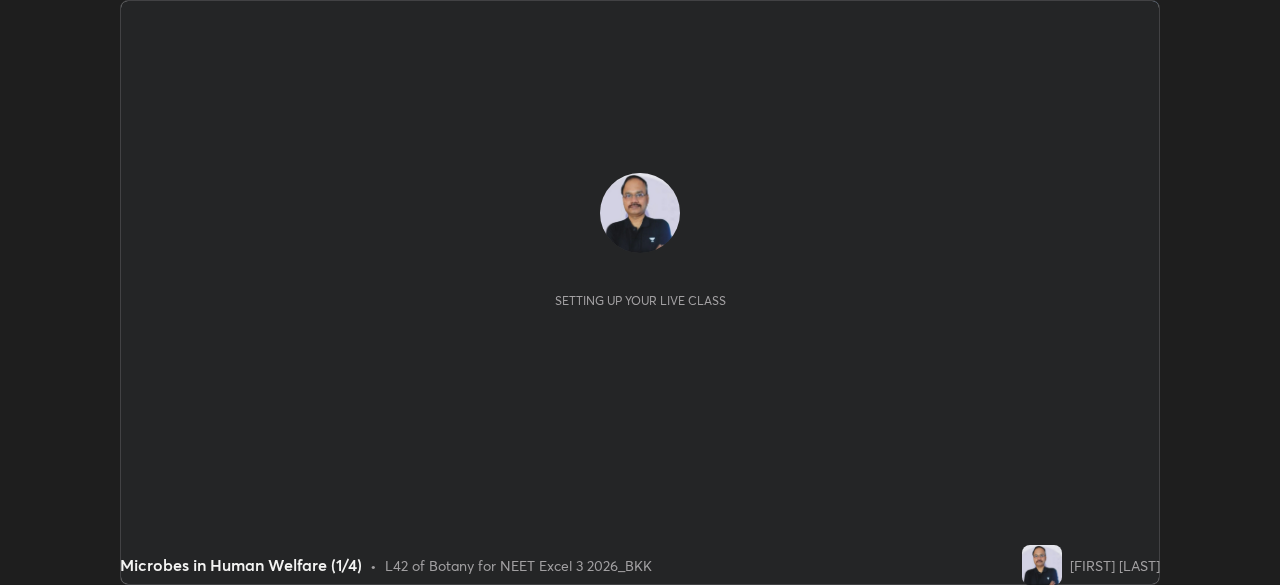 scroll, scrollTop: 0, scrollLeft: 0, axis: both 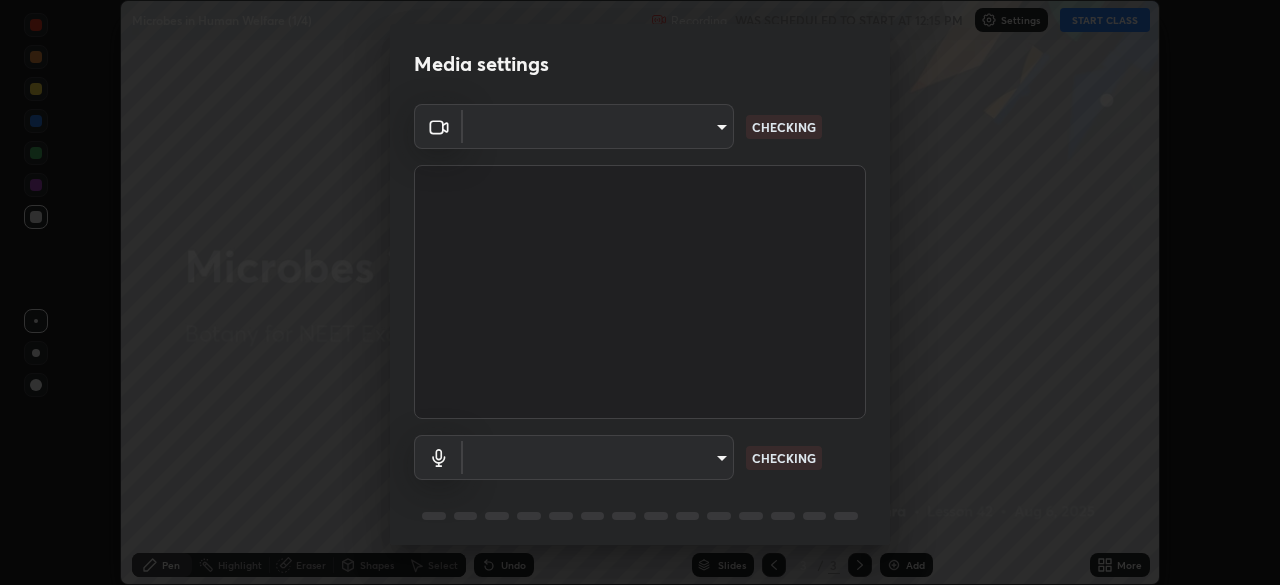 type on "2226f6d28742a26b6e0b51399fa030018956b8f43105e33b3be5017931f45398" 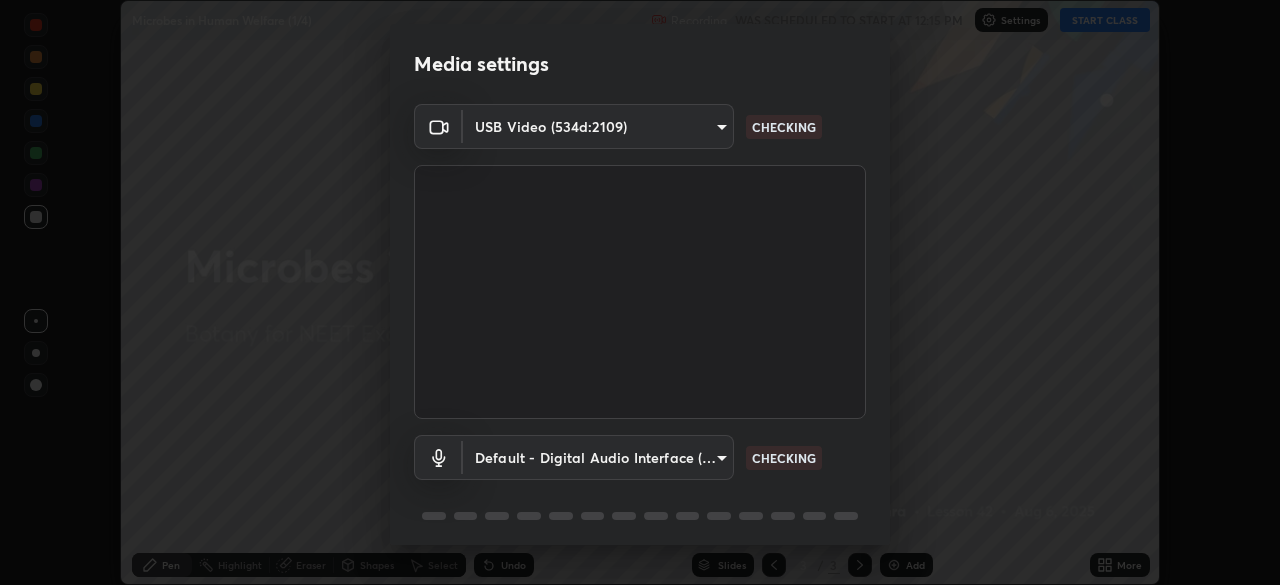 scroll, scrollTop: 71, scrollLeft: 0, axis: vertical 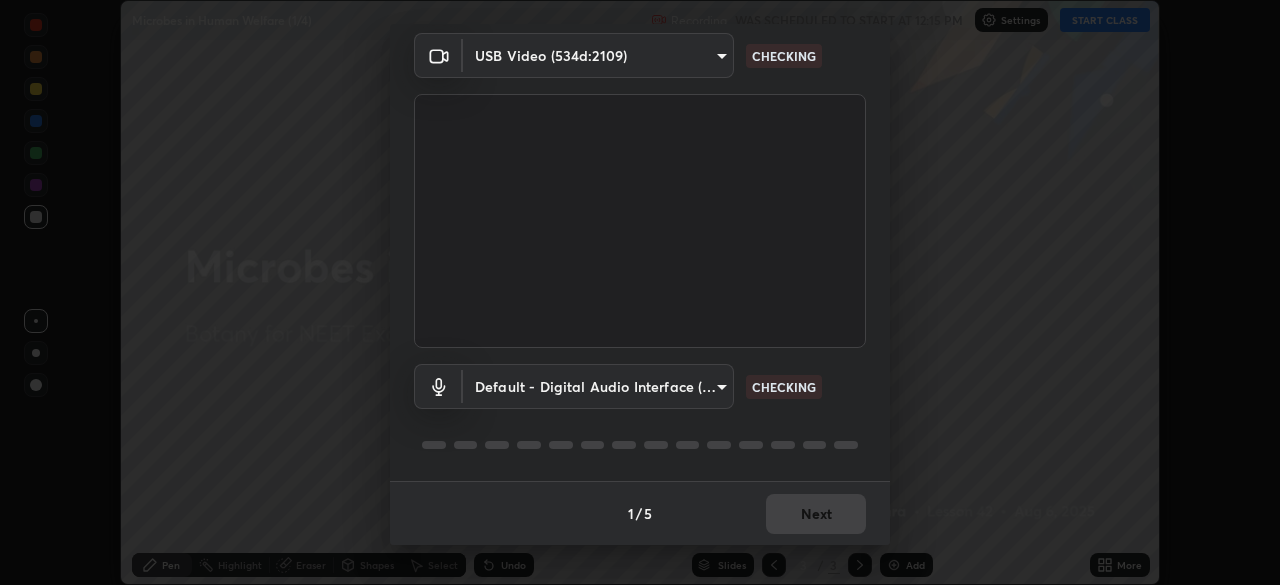 click on "Erase all Microbes in Human Welfare (1/4) Recording WAS SCHEDULED TO START AT  [TIME] Settings START CLASS Setting up your live class Microbes in Human Welfare (1/4) • L42 of Botany for NEET Excel 3 2026_BKK [FIRST] [LAST] Pen Highlight Eraser Shapes Select Undo Slides 3 / 3 Add More No doubts shared Encourage your learners to ask a doubt for better clarity Report an issue Reason for reporting Buffering Chat not working Audio - Video sync issue Educator video quality low ​ Attach an image Report Media settings USB Video (534d:2109) 2226f6d28742a26b6e0b51399fa030018956b8f43105e33b3be5017931f45398 CHECKING Default - Digital Audio Interface (2- USB Digital Audio) default CHECKING 1 / 5 Next" at bounding box center [640, 292] 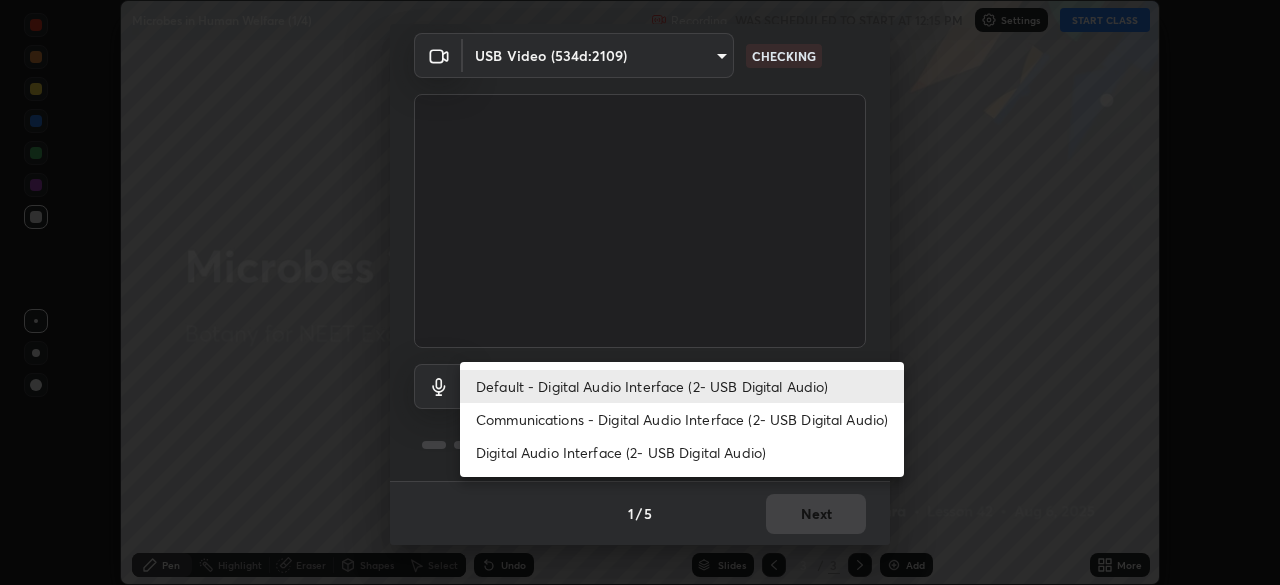 click on "Default - Digital Audio Interface (2- USB Digital Audio)" at bounding box center (682, 386) 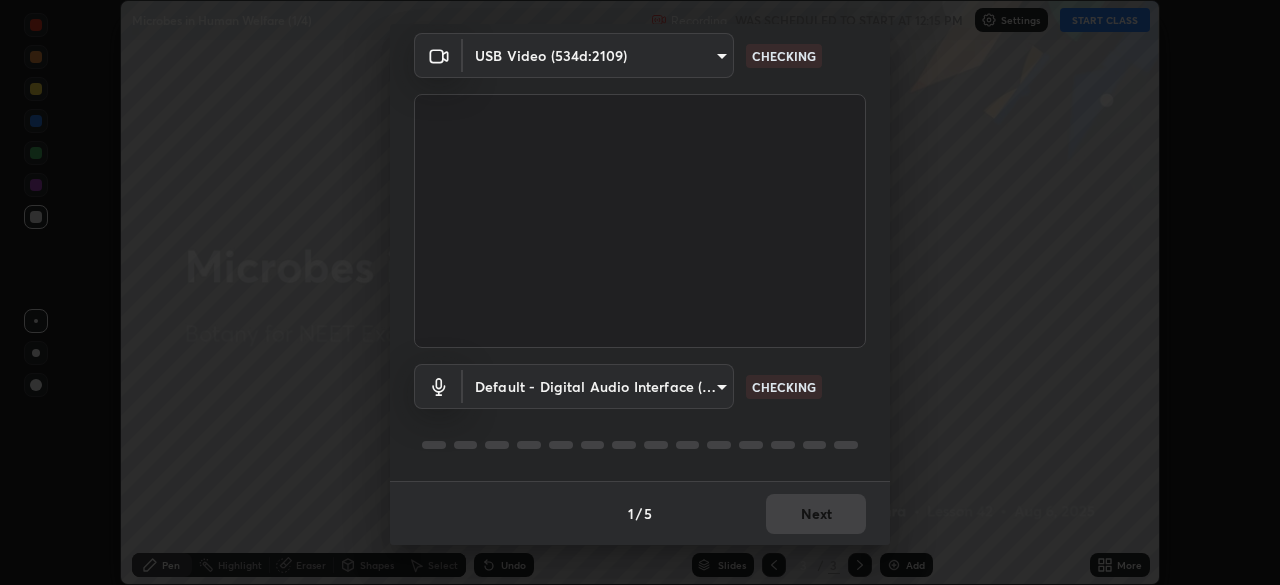 click on "Erase all Microbes in Human Welfare (1/4) Recording WAS SCHEDULED TO START AT  [TIME] Settings START CLASS Setting up your live class Microbes in Human Welfare (1/4) • L42 of Botany for NEET Excel 3 2026_BKK [FIRST] [LAST] Pen Highlight Eraser Shapes Select Undo Slides 3 / 3 Add More No doubts shared Encourage your learners to ask a doubt for better clarity Report an issue Reason for reporting Buffering Chat not working Audio - Video sync issue Educator video quality low ​ Attach an image Report Media settings USB Video (534d:2109) 2226f6d28742a26b6e0b51399fa030018956b8f43105e33b3be5017931f45398 CHECKING Default - Digital Audio Interface (2- USB Digital Audio) default CHECKING 1 / 5 Next" at bounding box center [640, 292] 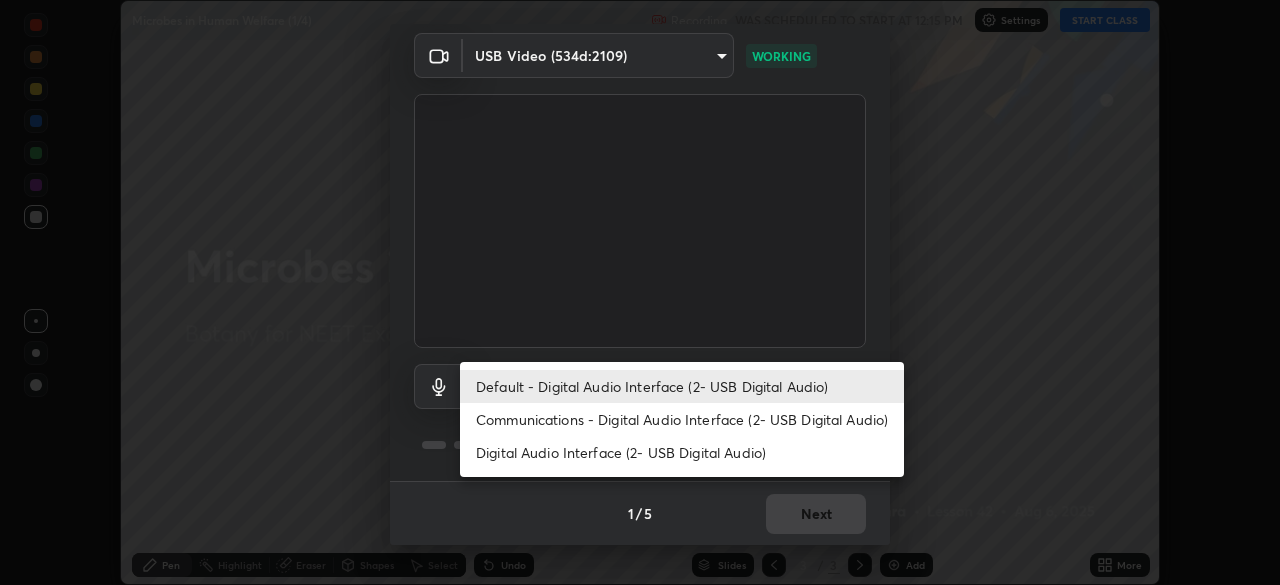 click on "Communications - Digital Audio Interface (2- USB Digital Audio)" at bounding box center (682, 419) 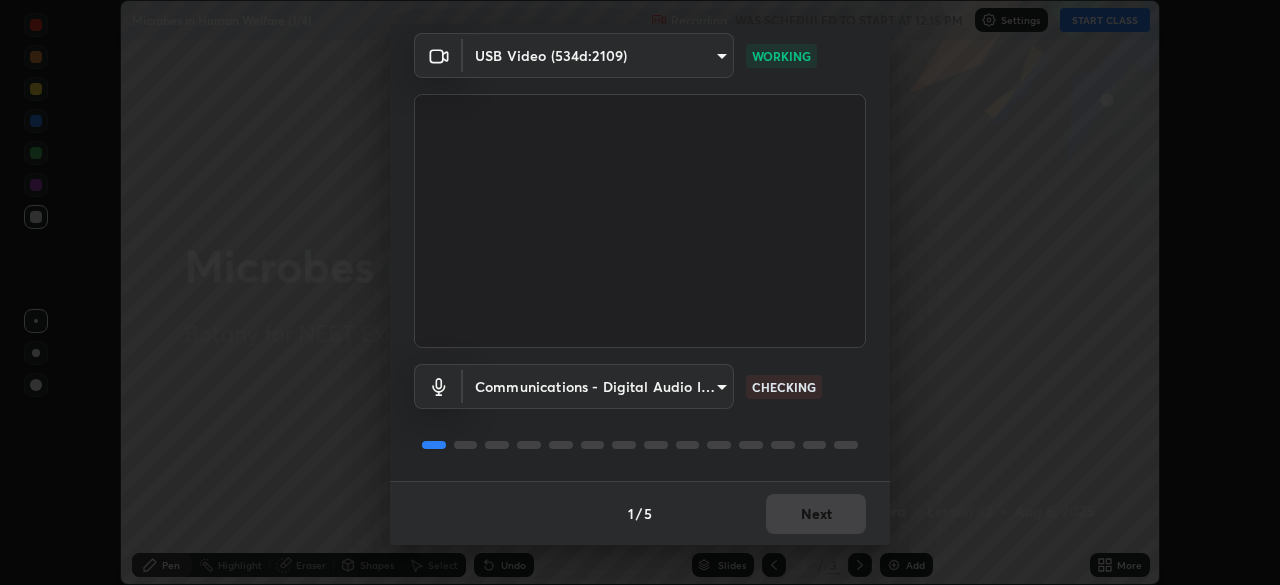 click on "Erase all Microbes in Human Welfare (1/4) Recording WAS SCHEDULED TO START AT  [TIME] Settings START CLASS Setting up your live class Microbes in Human Welfare (1/4) • L42 of Botany for NEET Excel 3 2026_BKK [FIRST] [LAST] Pen Highlight Eraser Shapes Select Undo Slides 3 / 3 Add More No doubts shared Encourage your learners to ask a doubt for better clarity Report an issue Reason for reporting Buffering Chat not working Audio - Video sync issue Educator video quality low ​ Attach an image Report Media settings USB Video (534d:2109) 2226f6d28742a26b6e0b51399fa030018956b8f43105e33b3be5017931f45398 WORKING Communications - Digital Audio Interface (2- USB Digital Audio) communications CHECKING 1 / 5 Next" at bounding box center [640, 292] 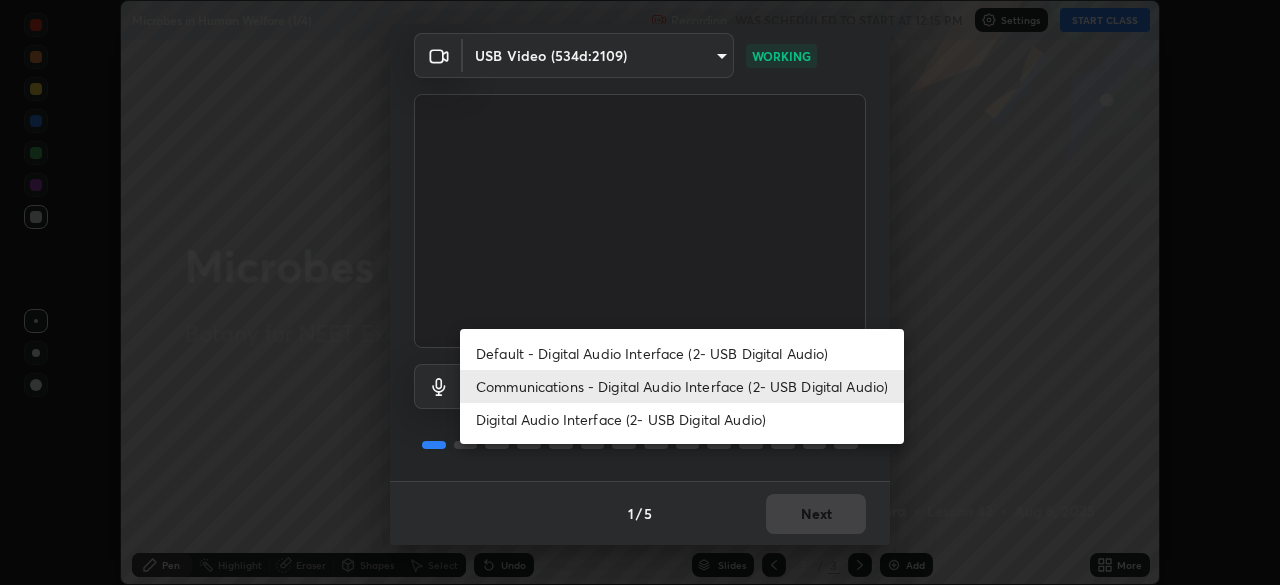 click on "Default - Digital Audio Interface (2- USB Digital Audio)" at bounding box center [682, 353] 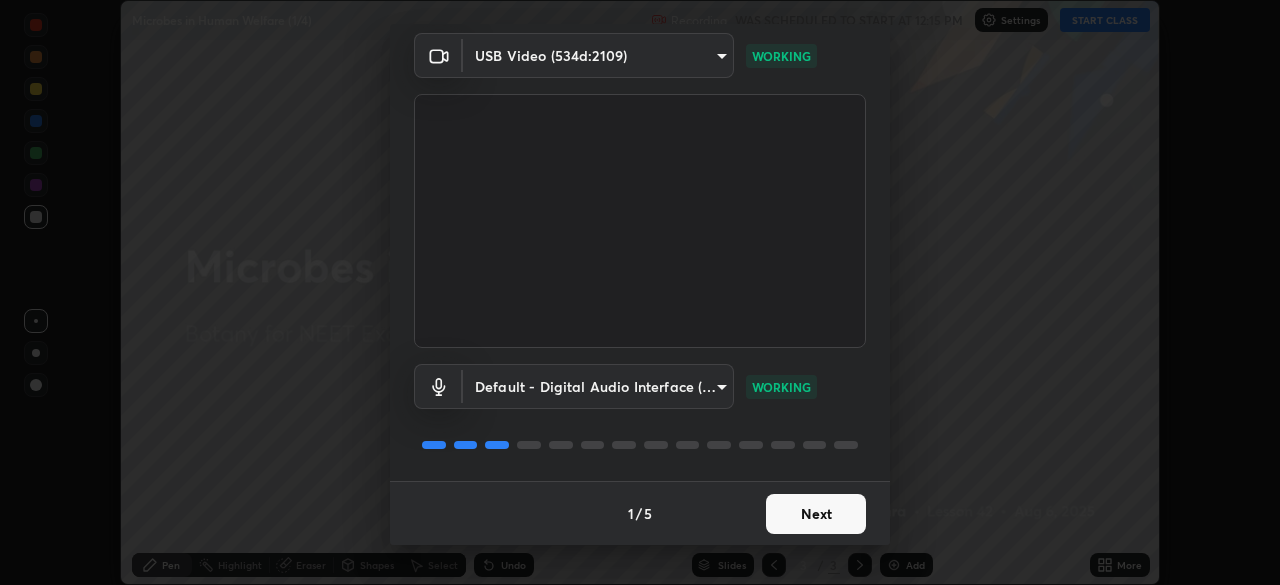 click on "Next" at bounding box center (816, 514) 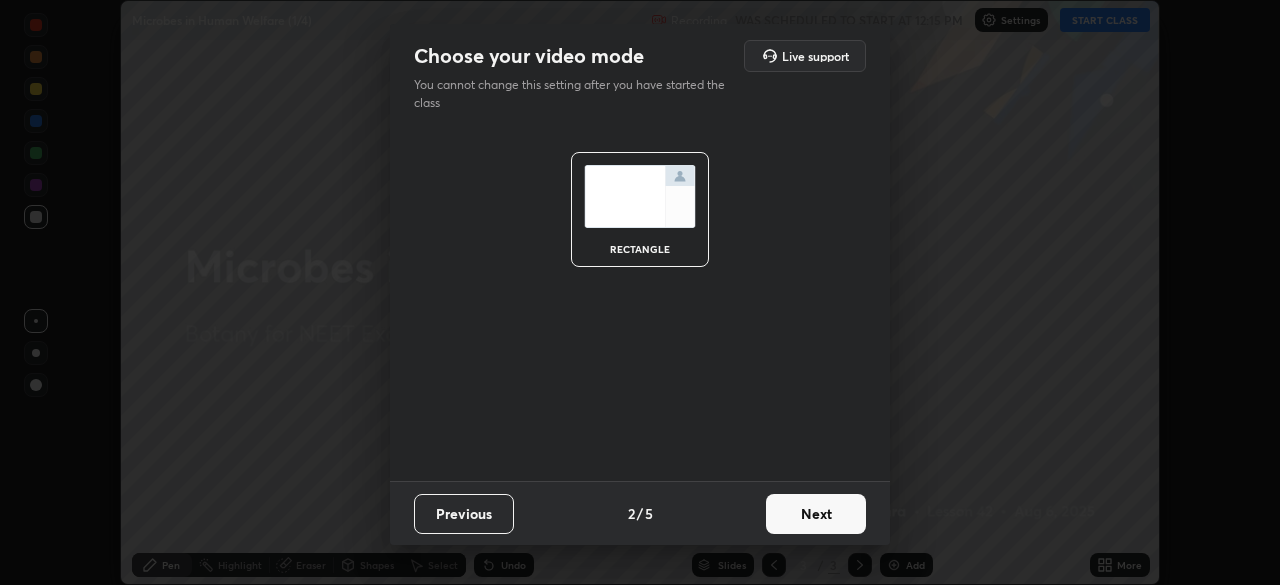 scroll, scrollTop: 0, scrollLeft: 0, axis: both 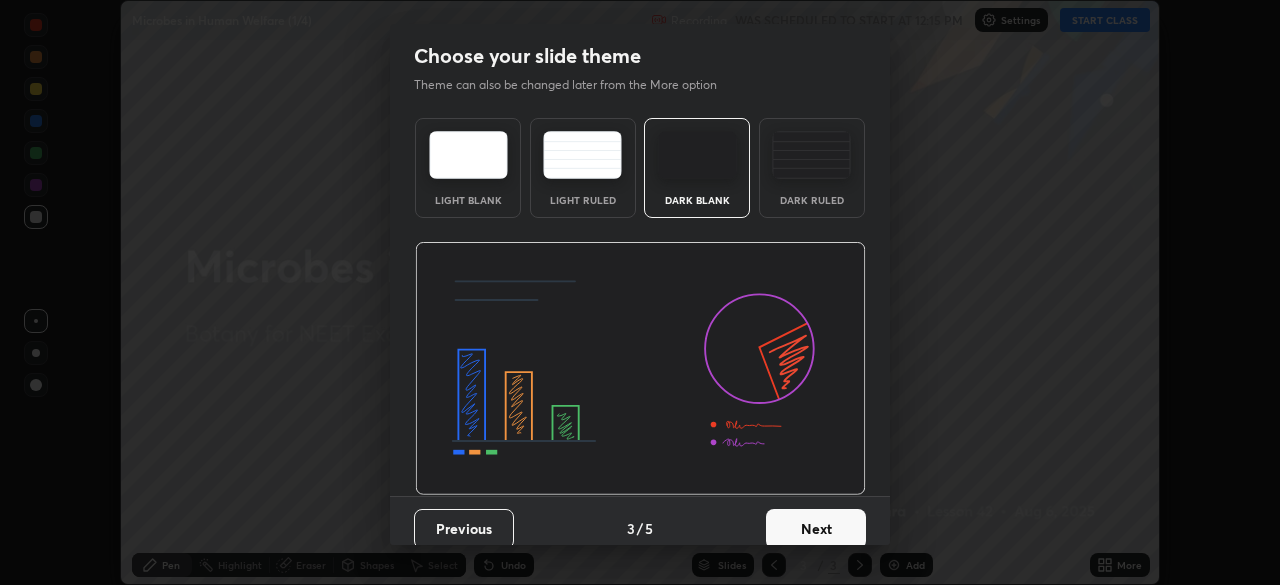click on "Next" at bounding box center (816, 529) 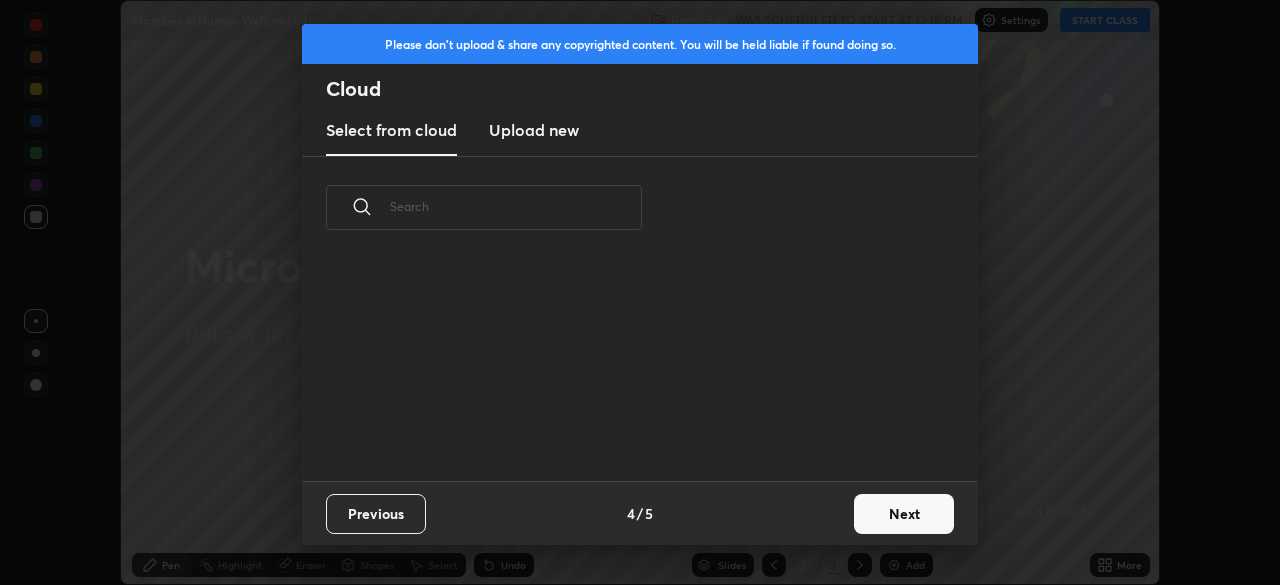 scroll, scrollTop: 7, scrollLeft: 11, axis: both 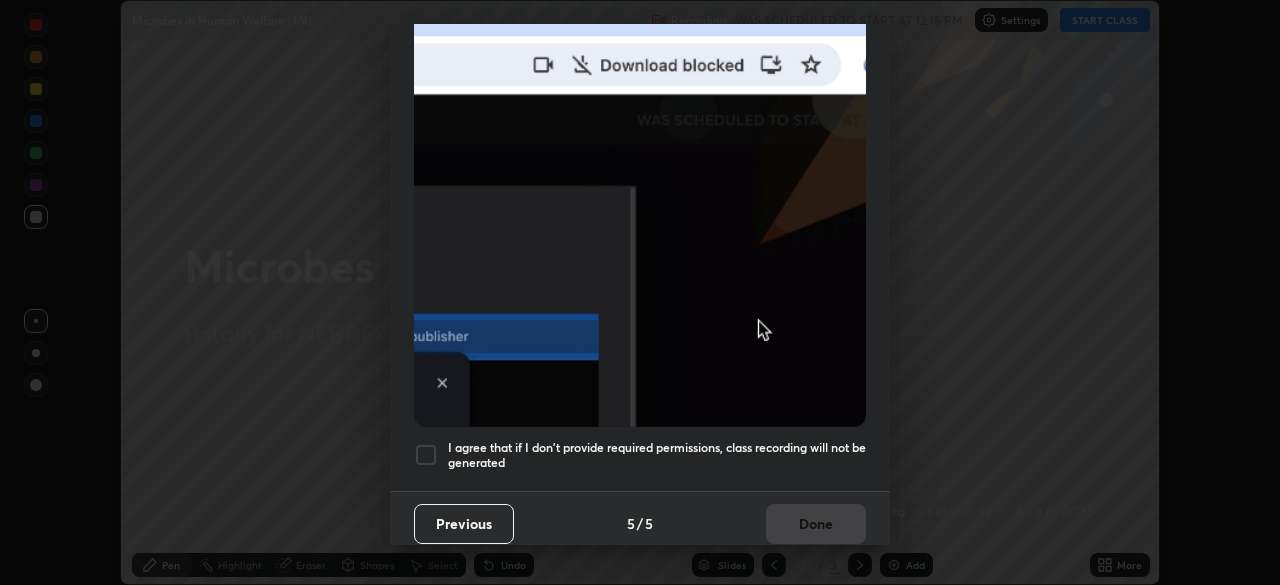 click at bounding box center (426, 455) 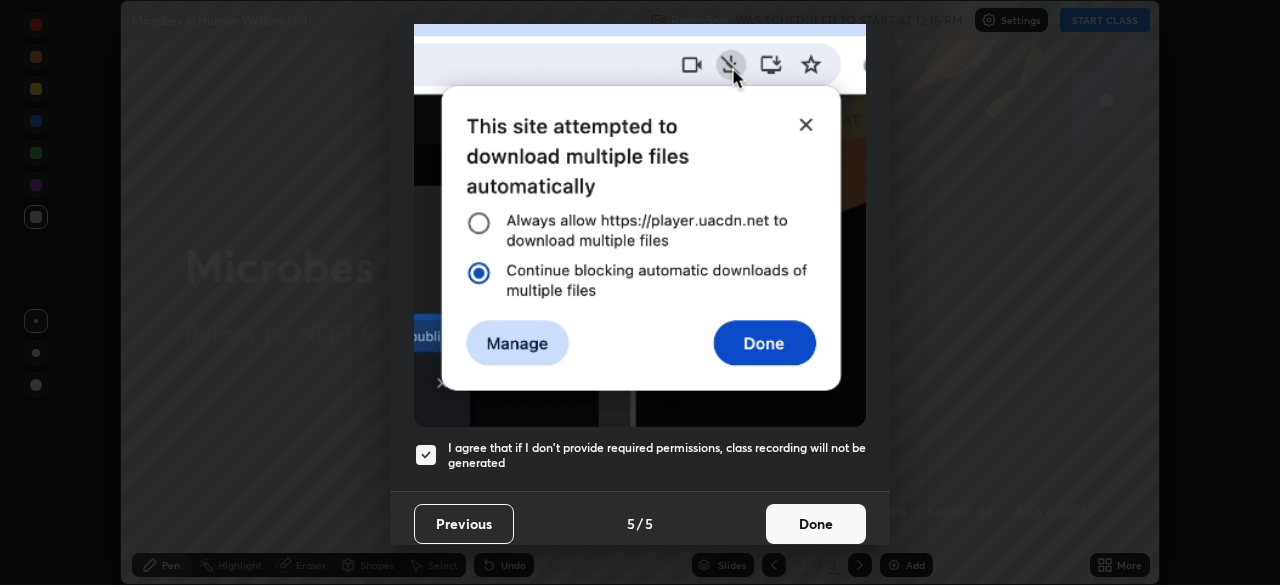 click on "Done" at bounding box center [816, 524] 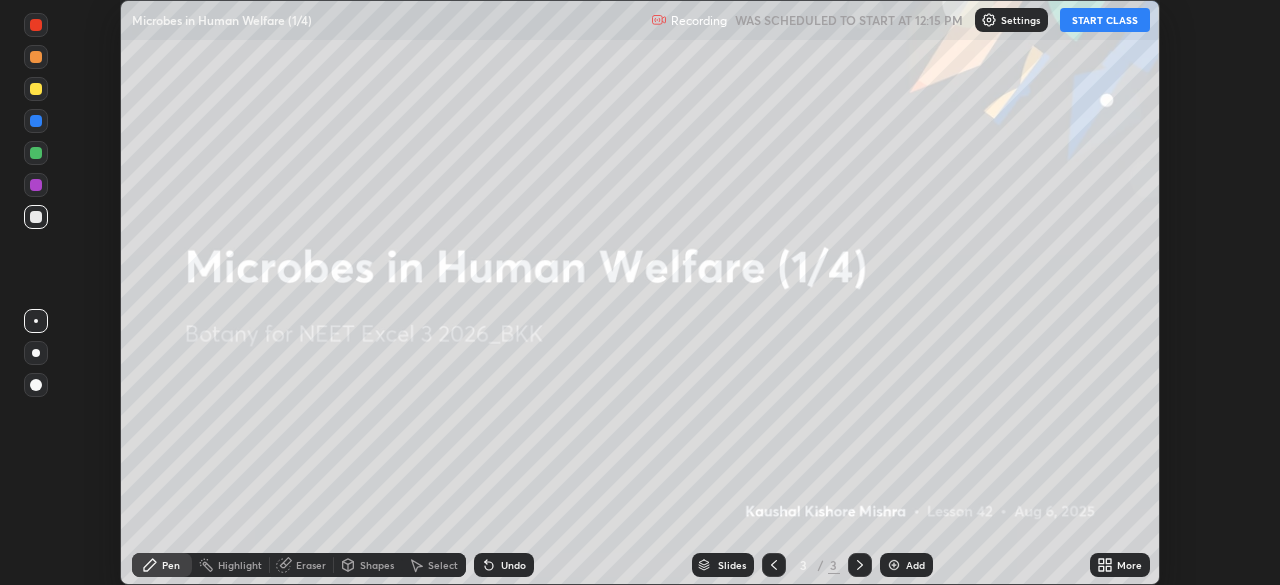 click 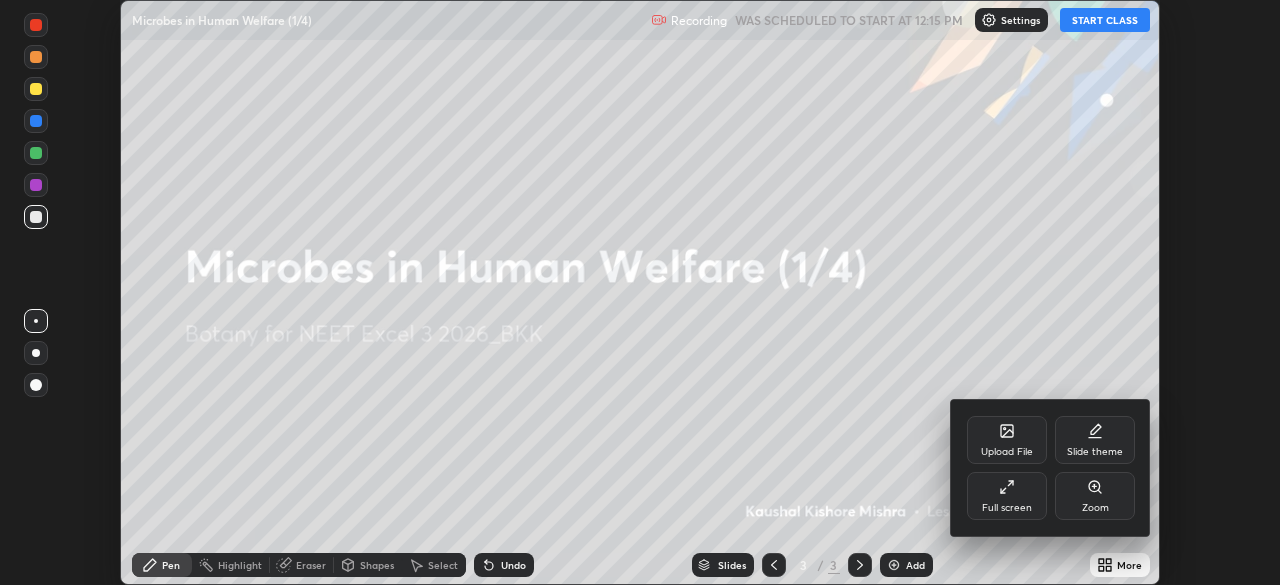 click 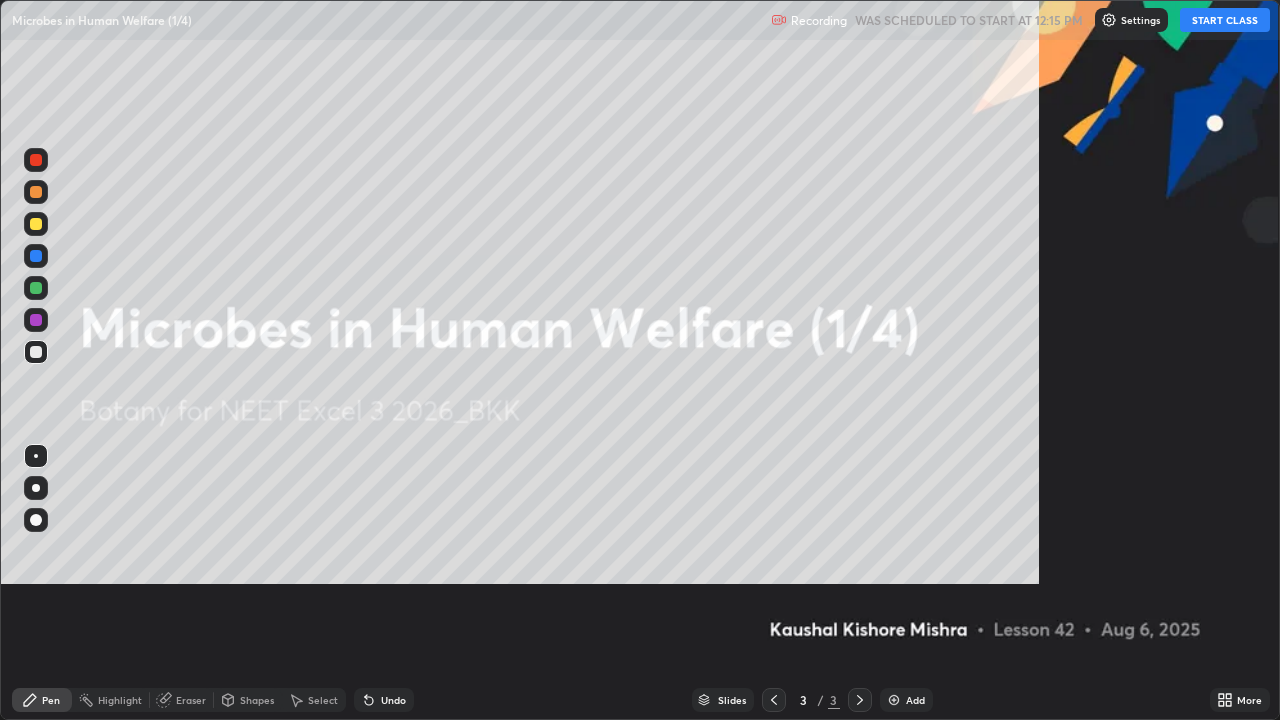 scroll, scrollTop: 99280, scrollLeft: 98720, axis: both 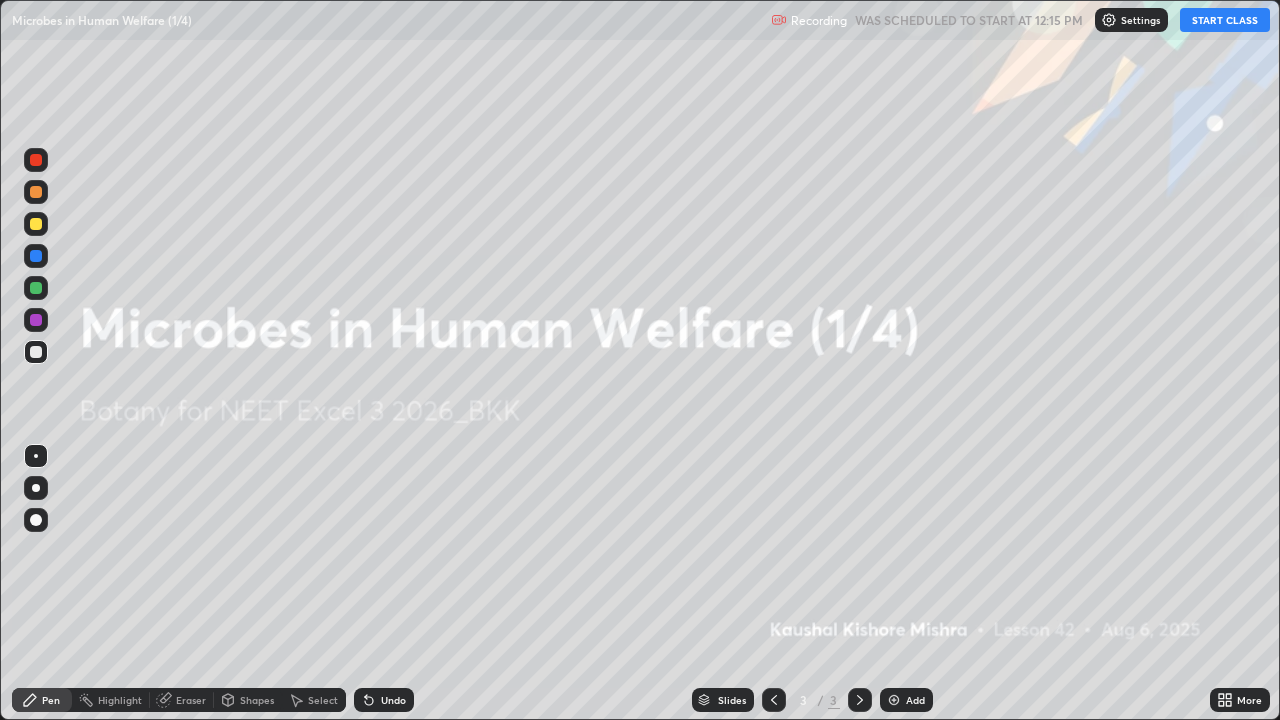 click on "START CLASS" at bounding box center (1225, 20) 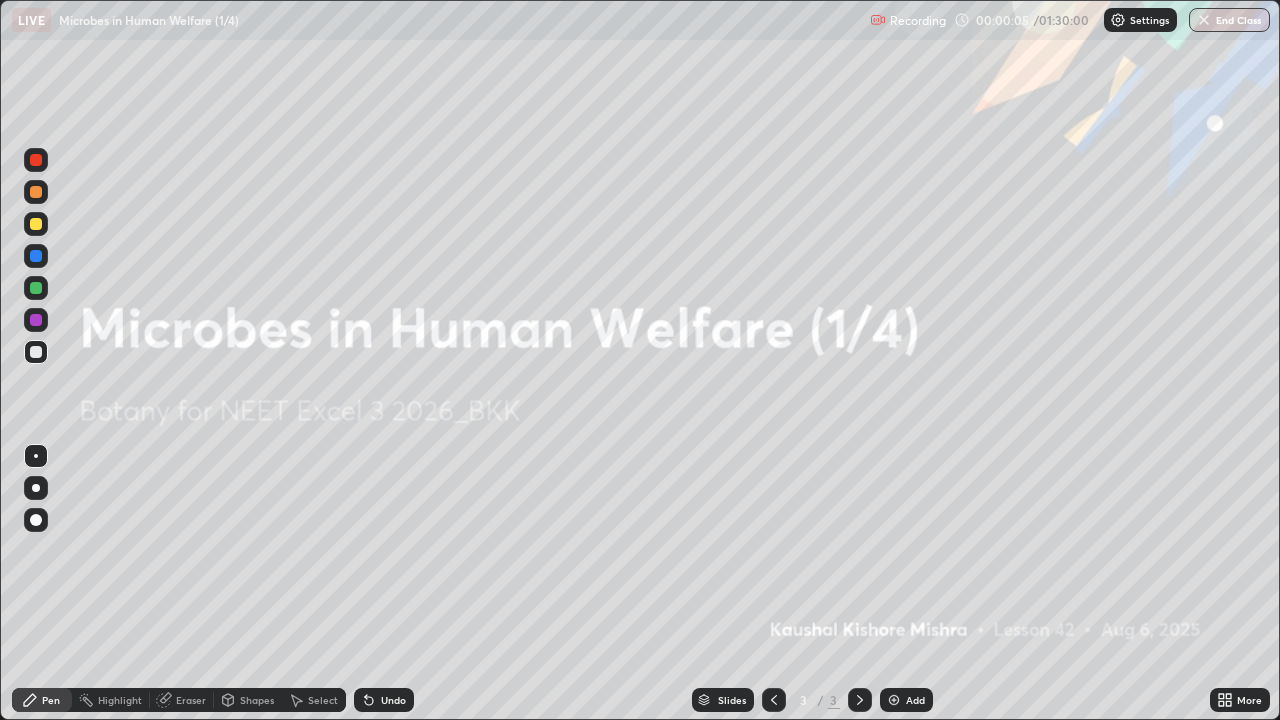 click at bounding box center [894, 700] 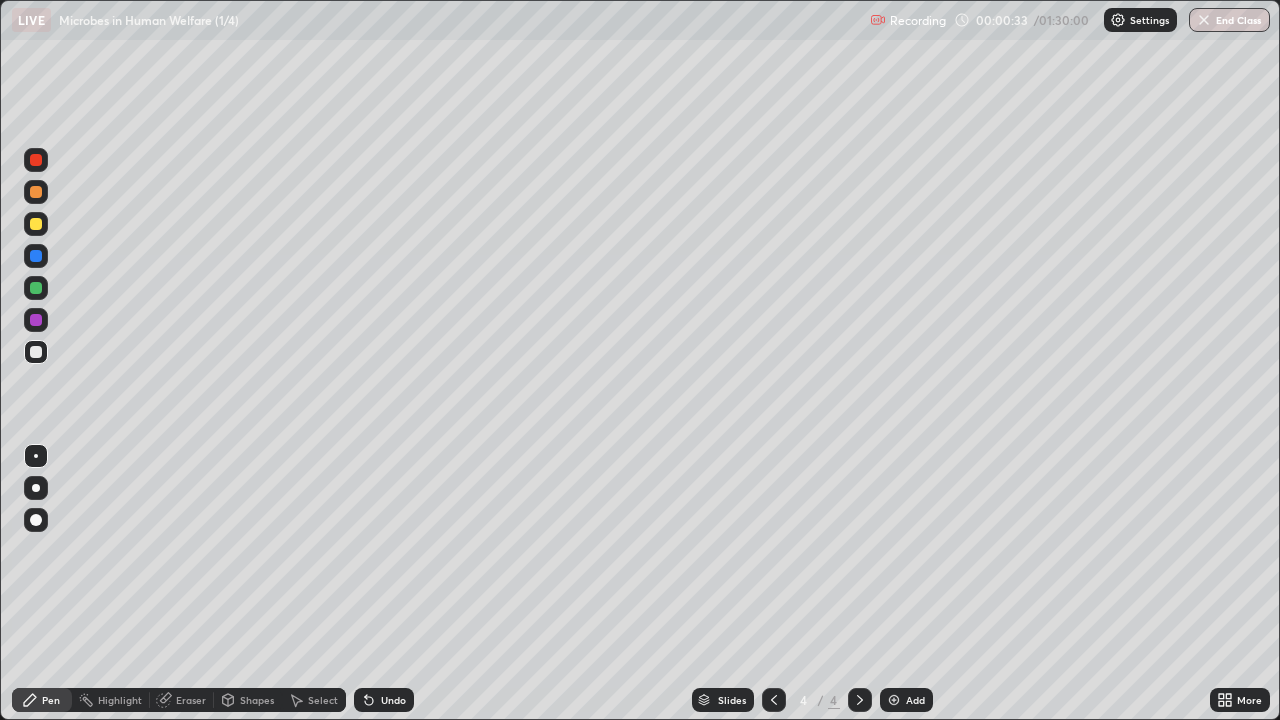 click at bounding box center [36, 352] 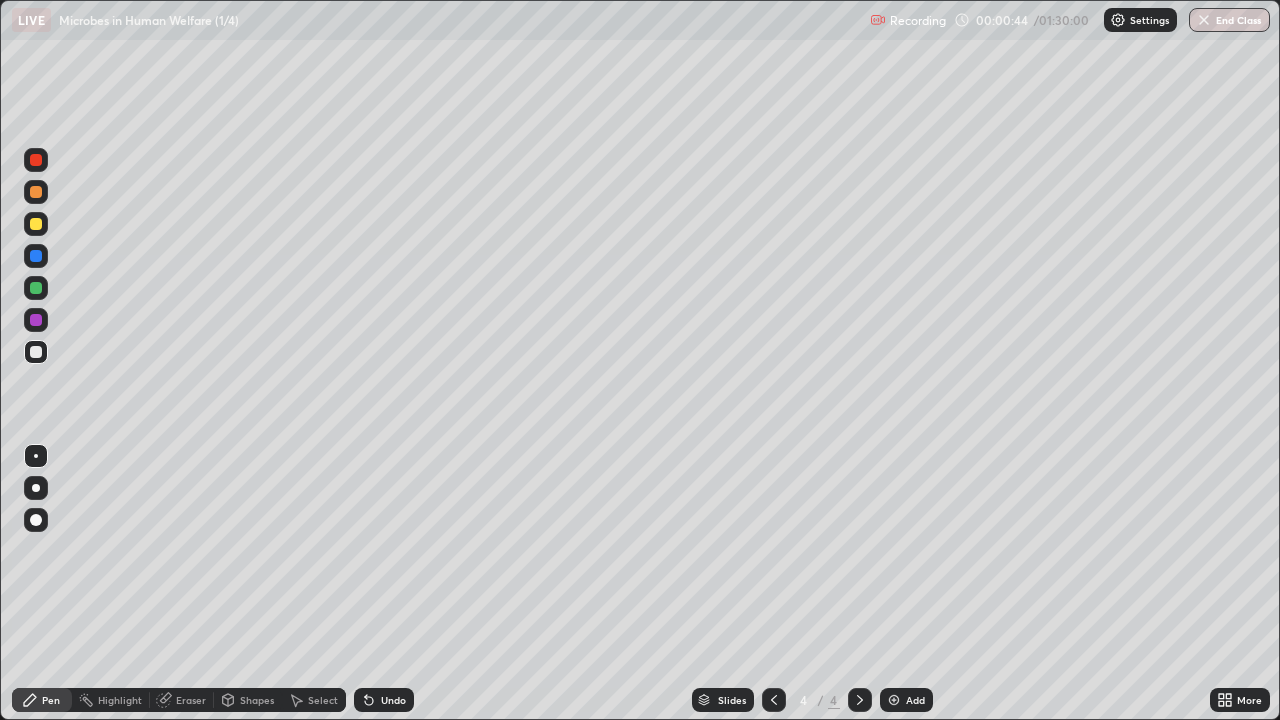 click at bounding box center [36, 288] 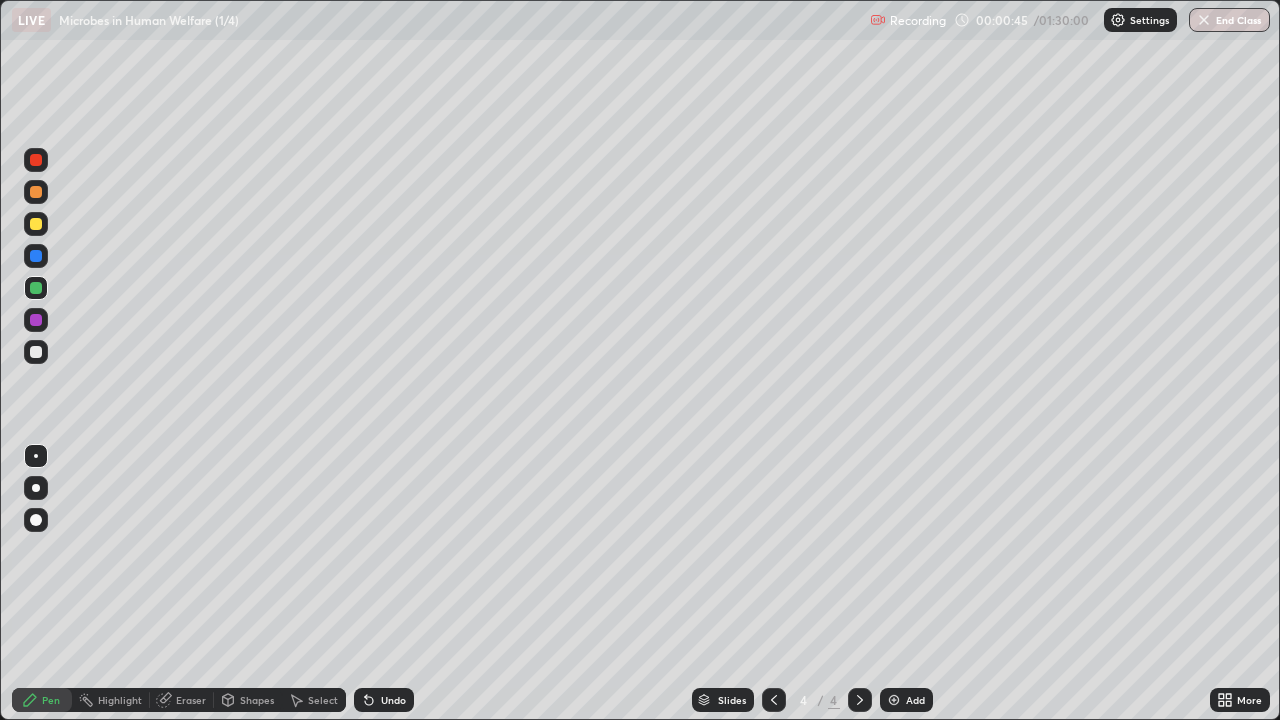 click at bounding box center (36, 192) 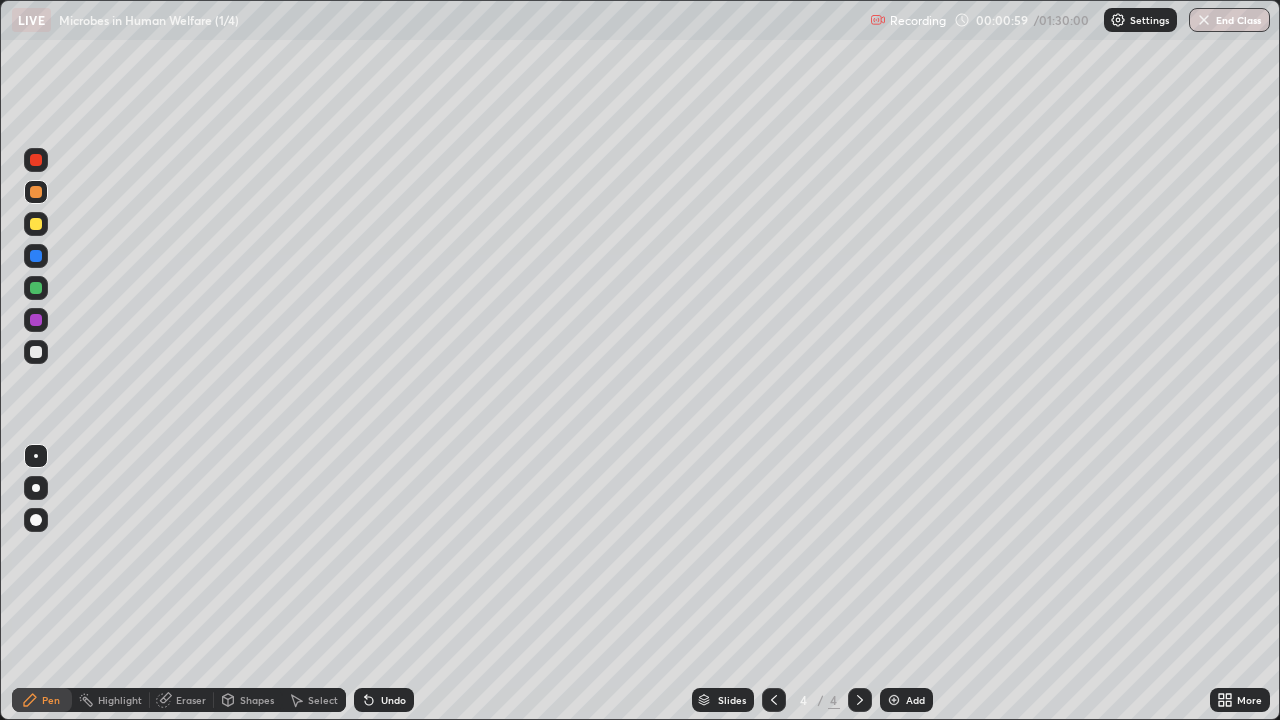click at bounding box center [36, 224] 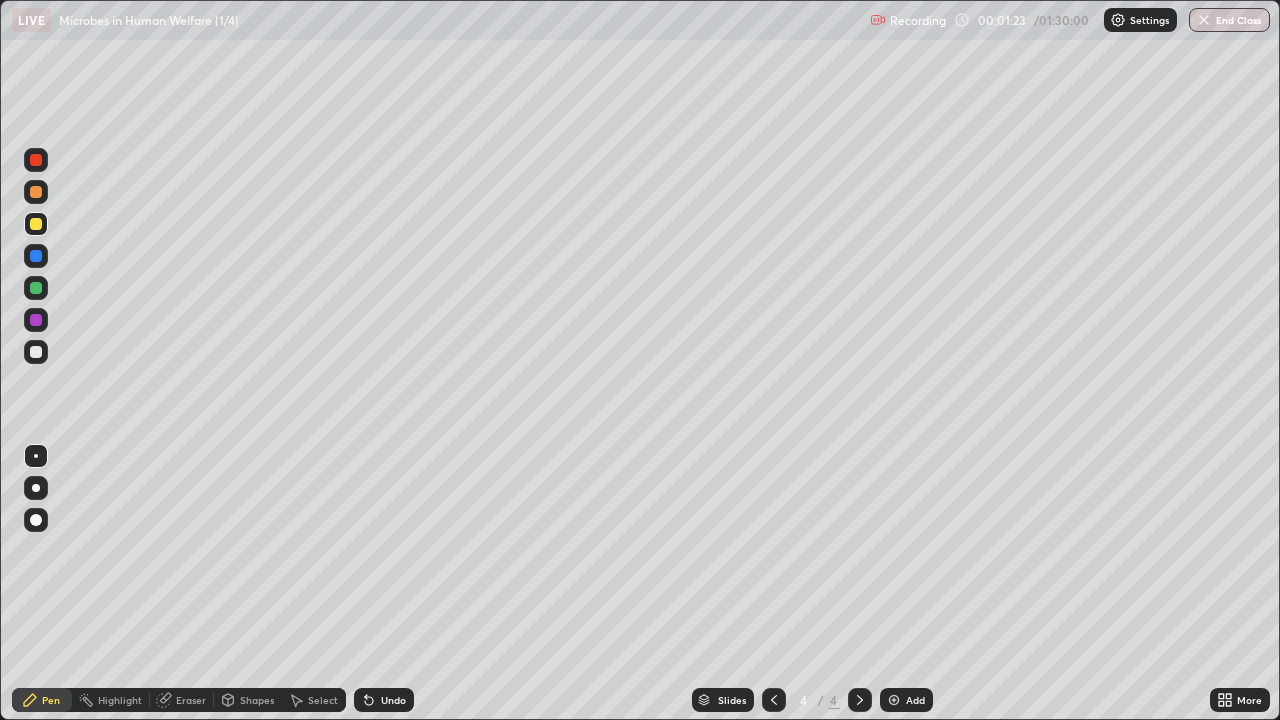 click at bounding box center [36, 352] 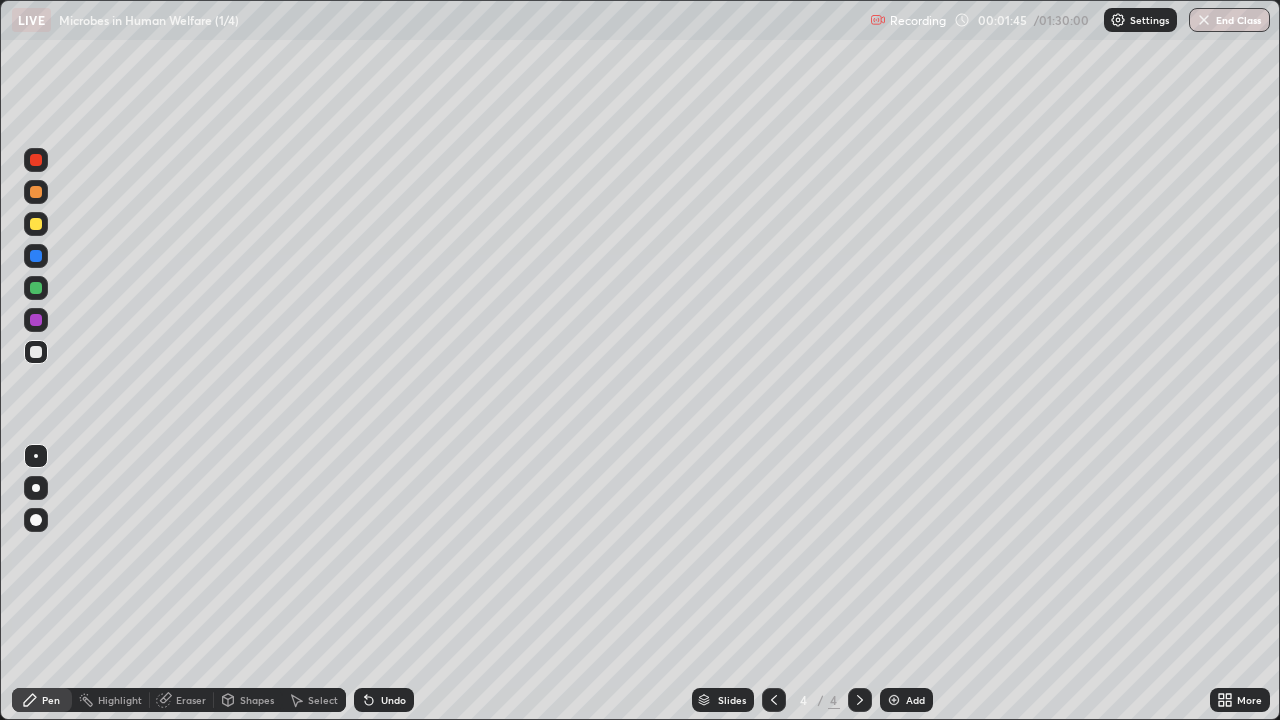 click at bounding box center [36, 288] 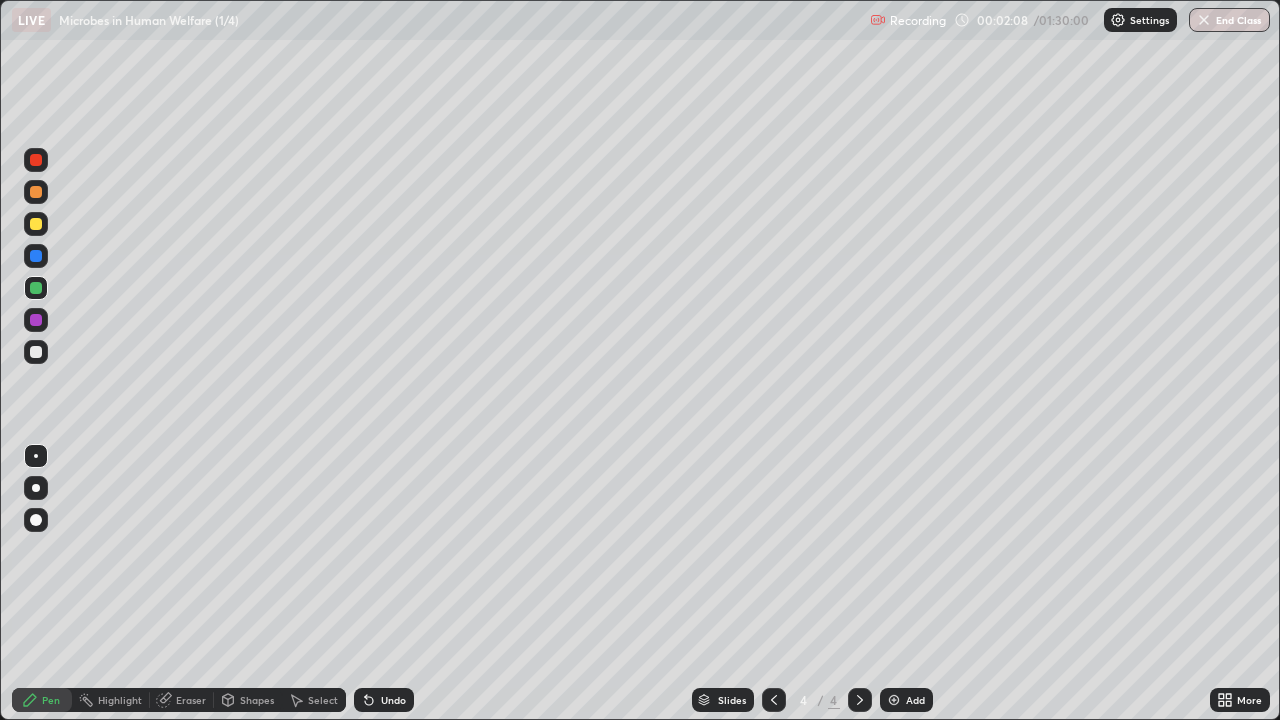click at bounding box center (36, 224) 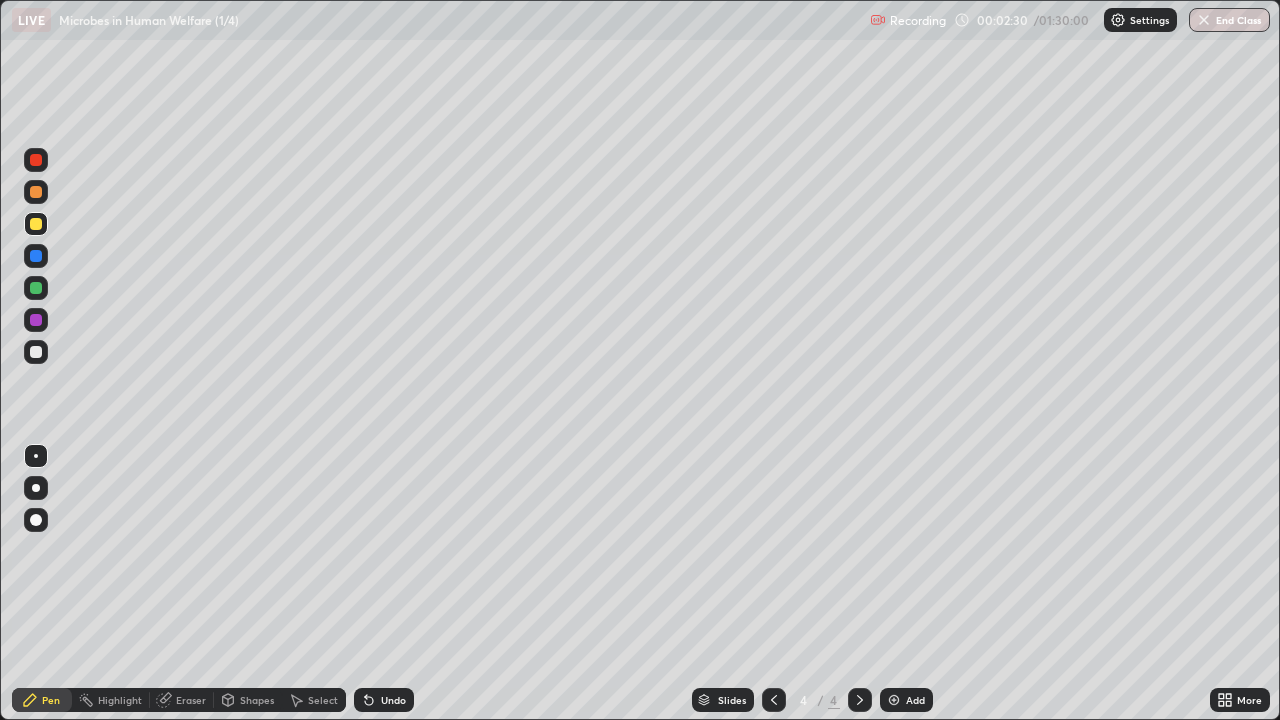 click at bounding box center [36, 352] 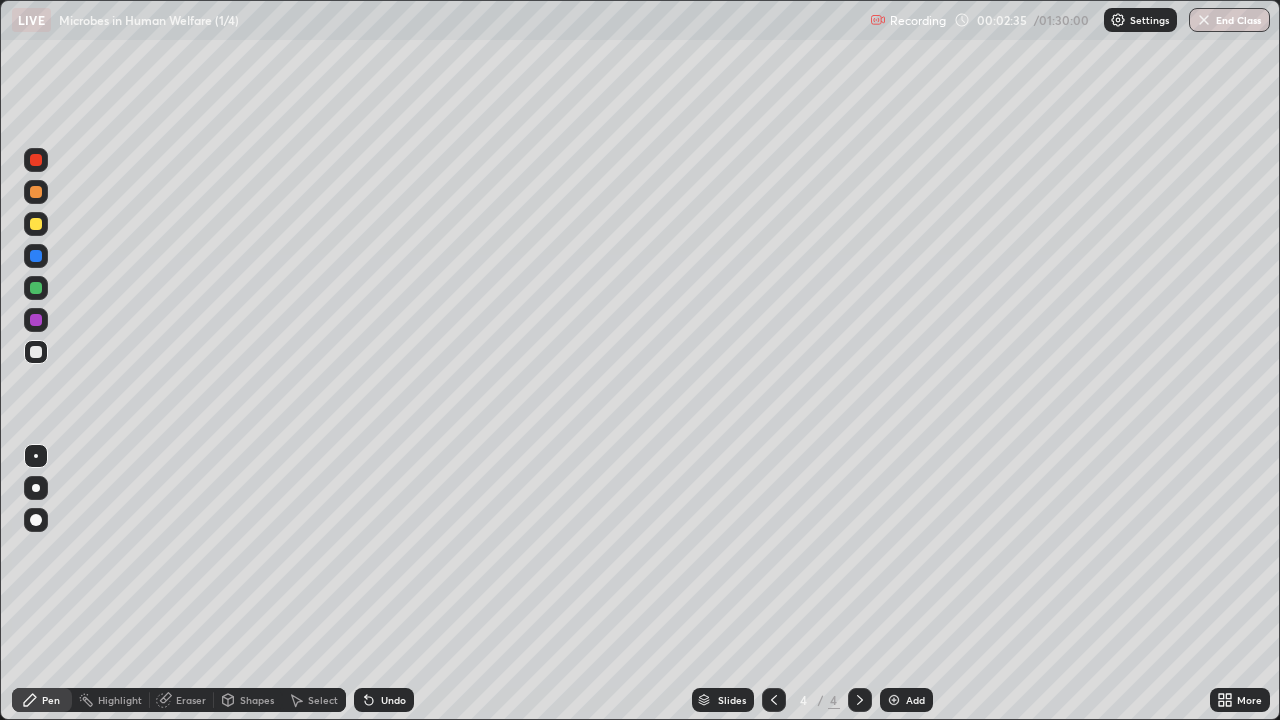 click at bounding box center [36, 288] 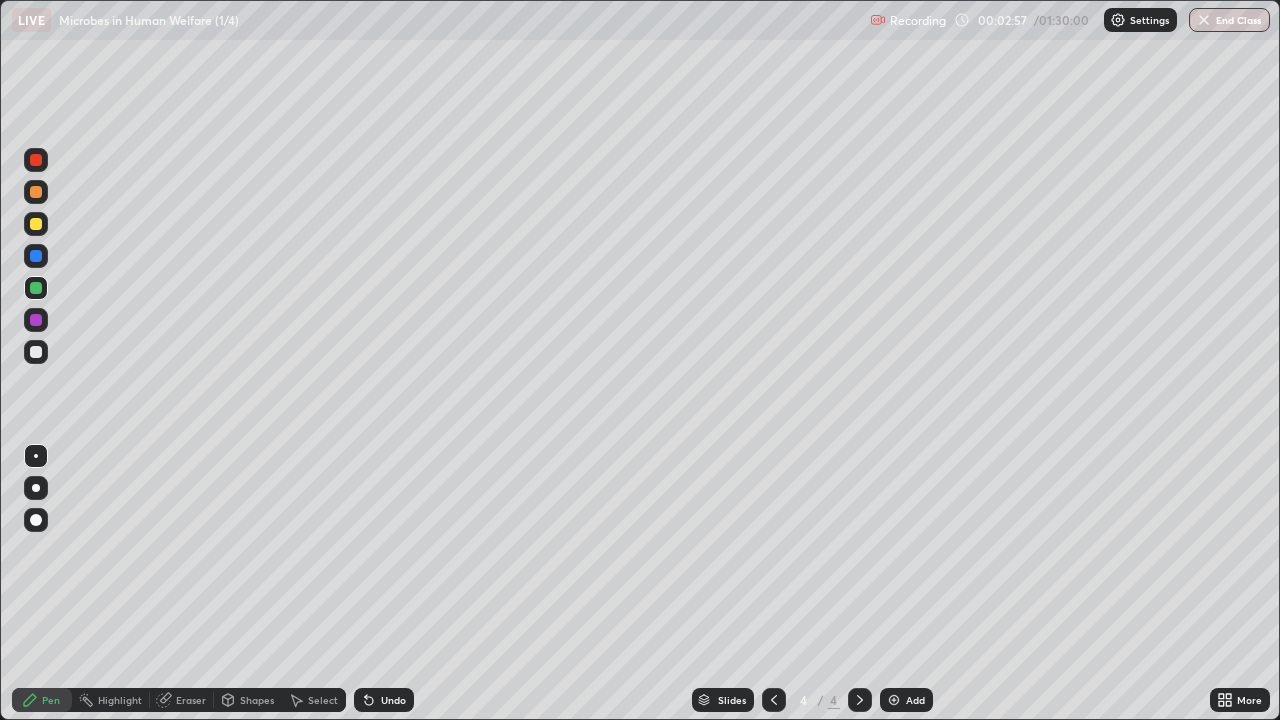 click at bounding box center [36, 352] 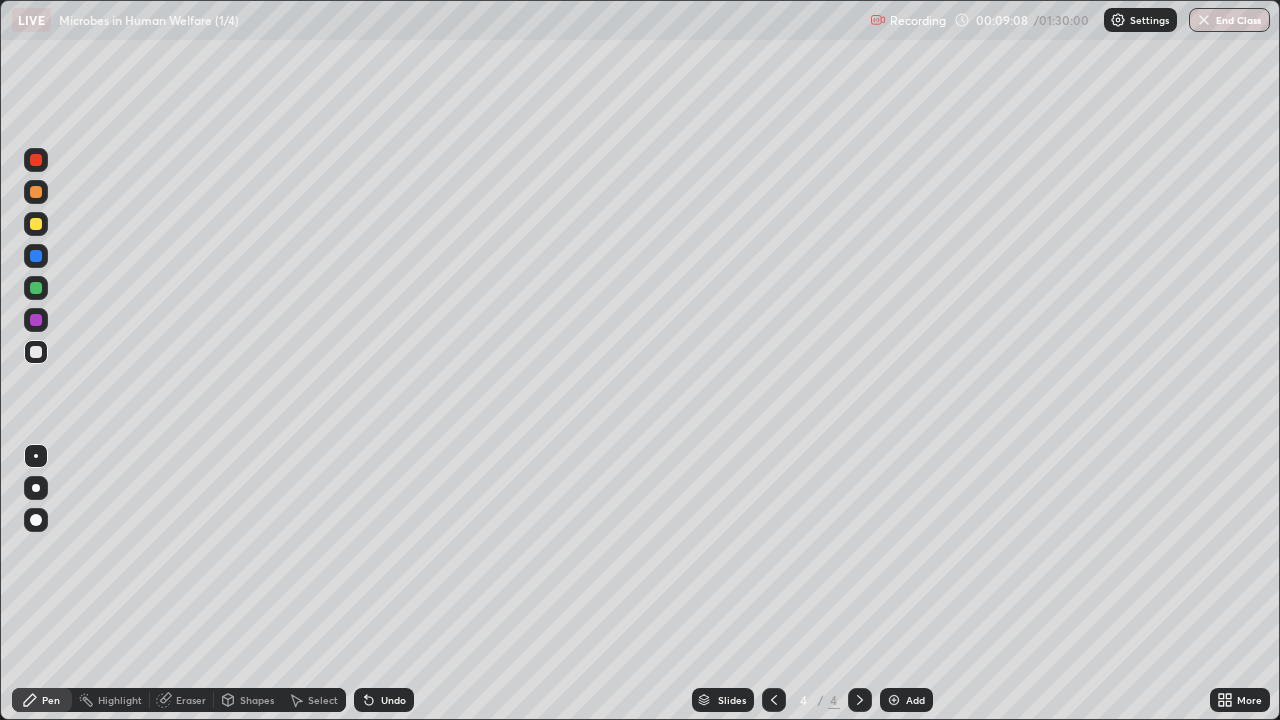 click at bounding box center (36, 288) 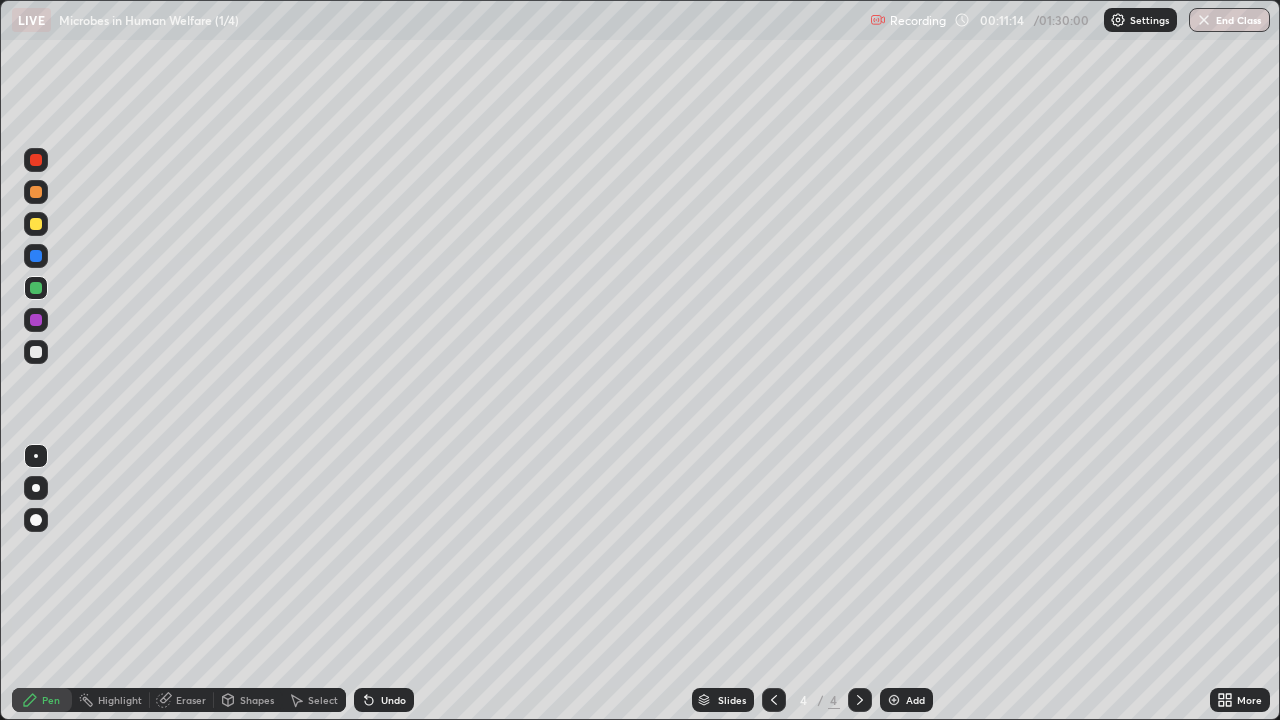 click at bounding box center [894, 700] 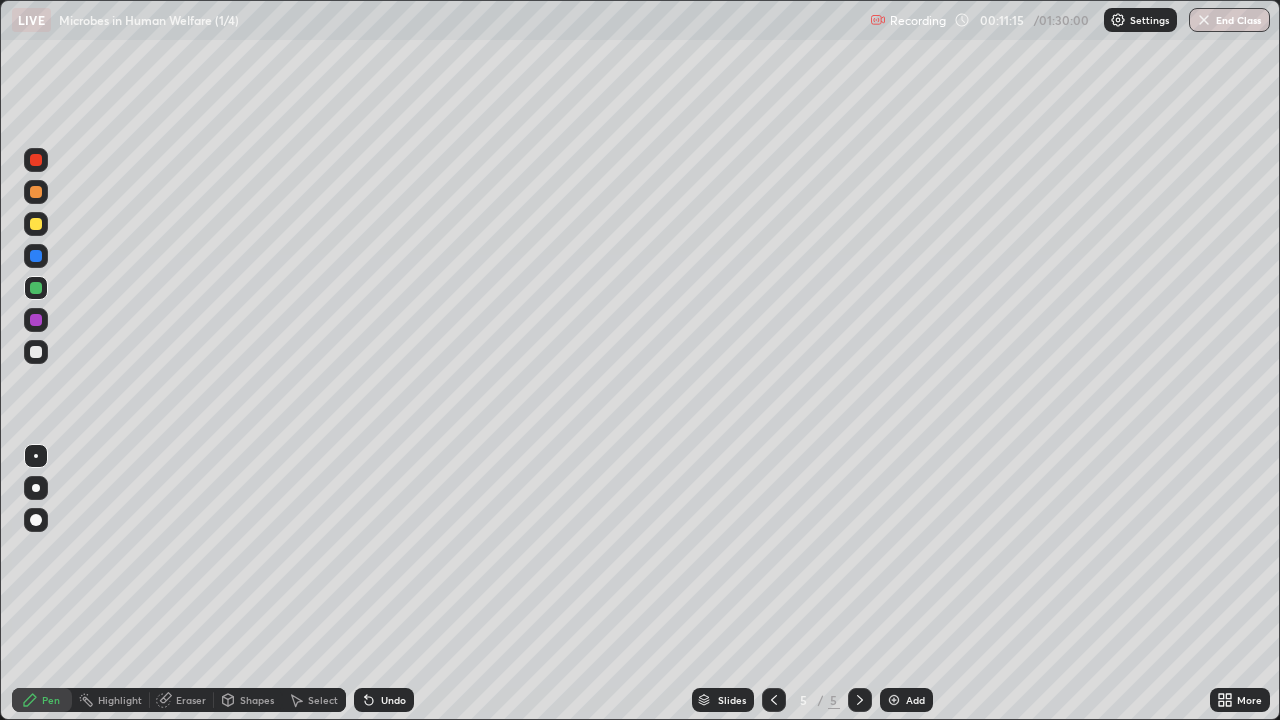 click at bounding box center [36, 192] 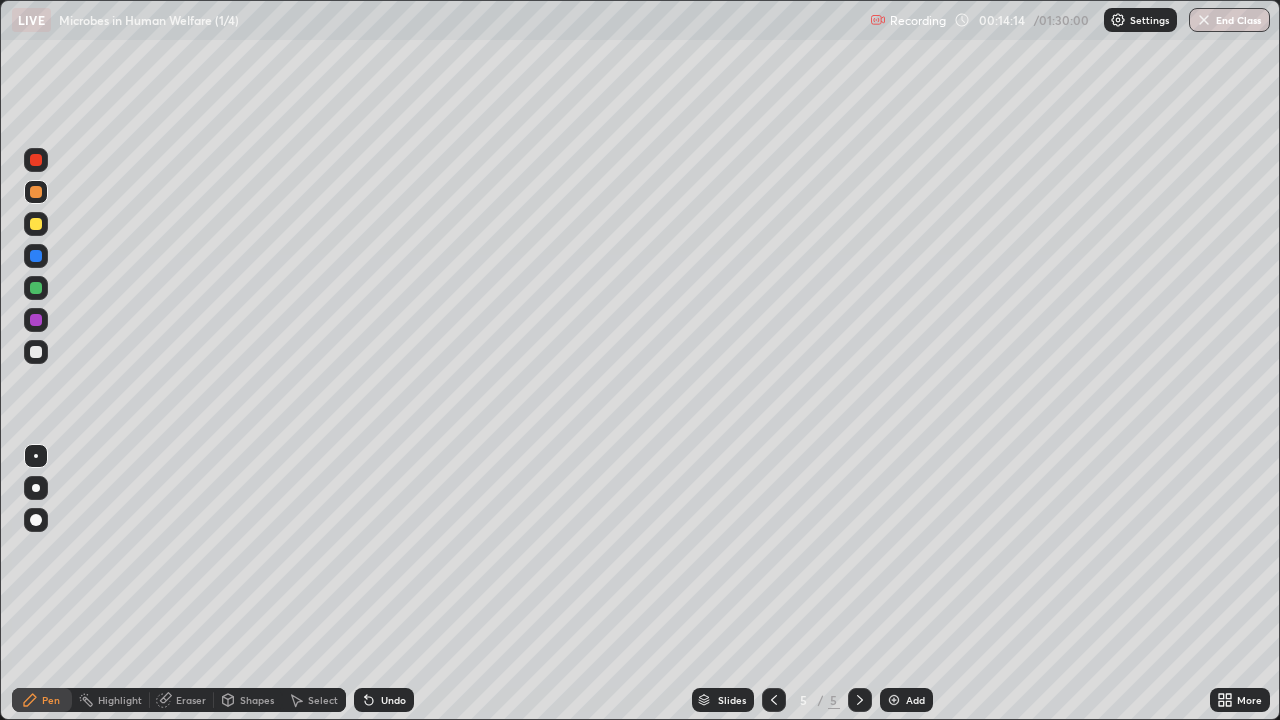 click at bounding box center [36, 352] 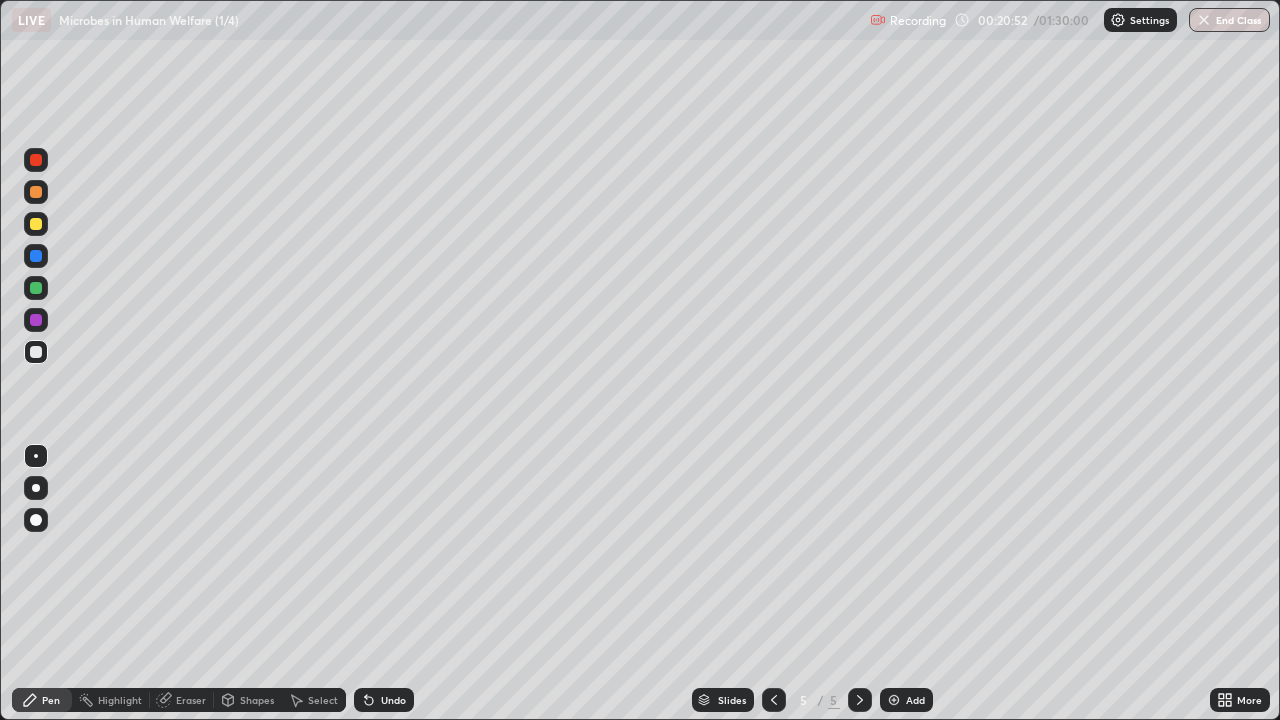 click at bounding box center (894, 700) 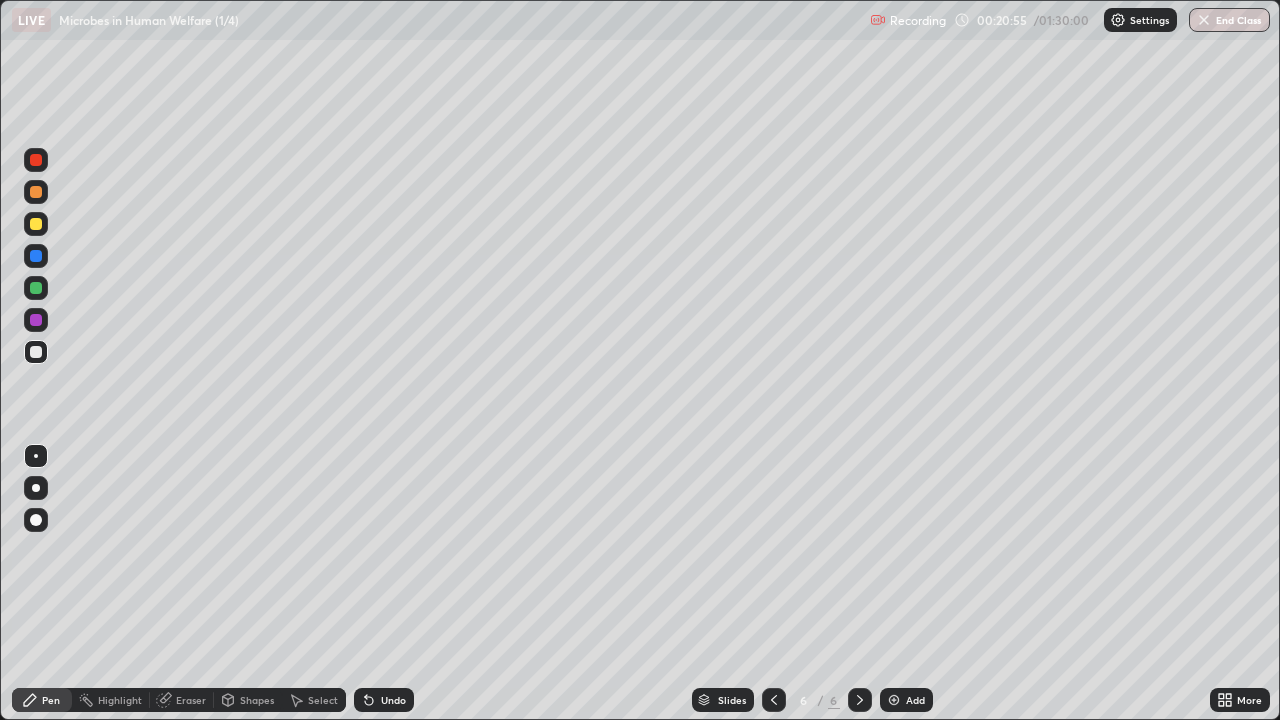 click at bounding box center [36, 224] 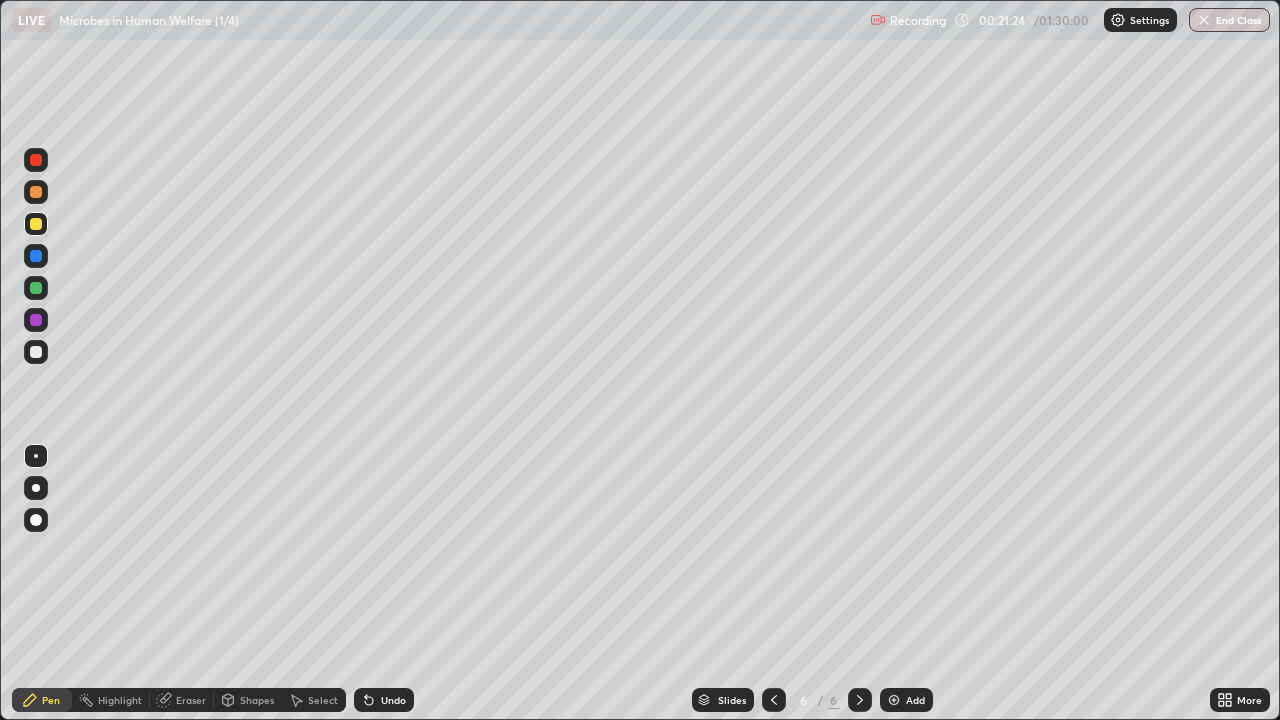 click at bounding box center (36, 352) 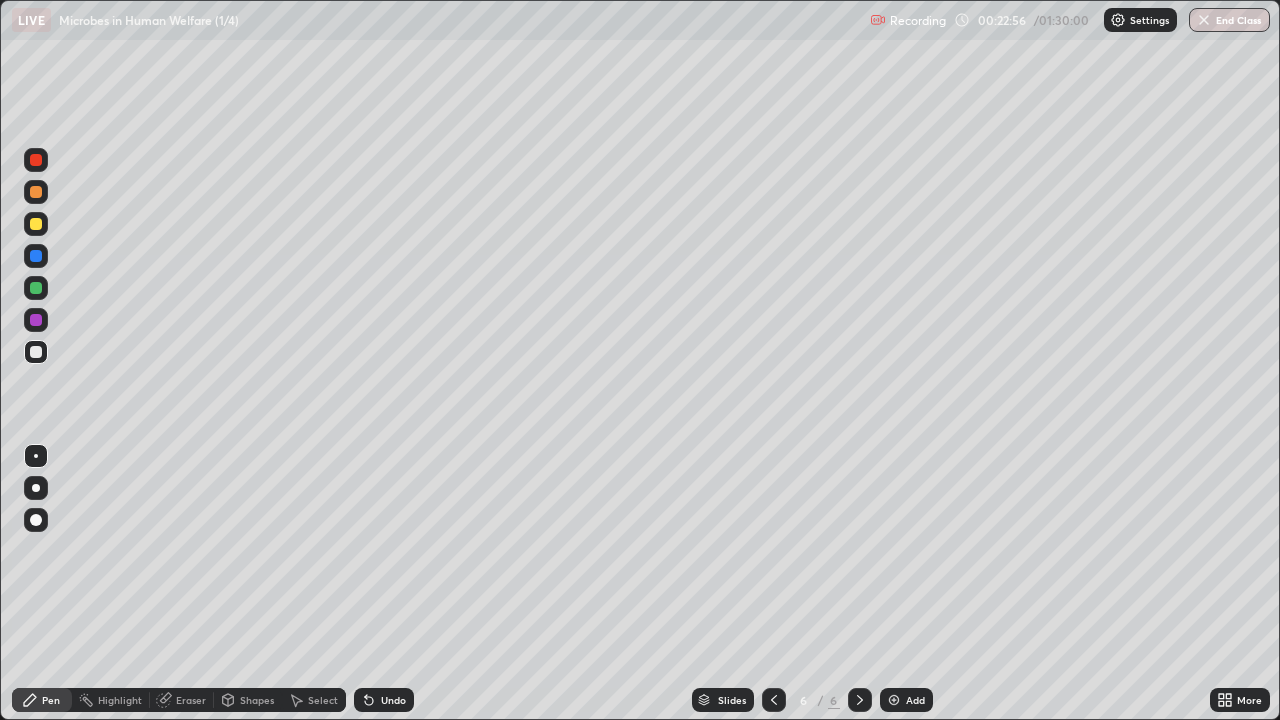 click at bounding box center (36, 224) 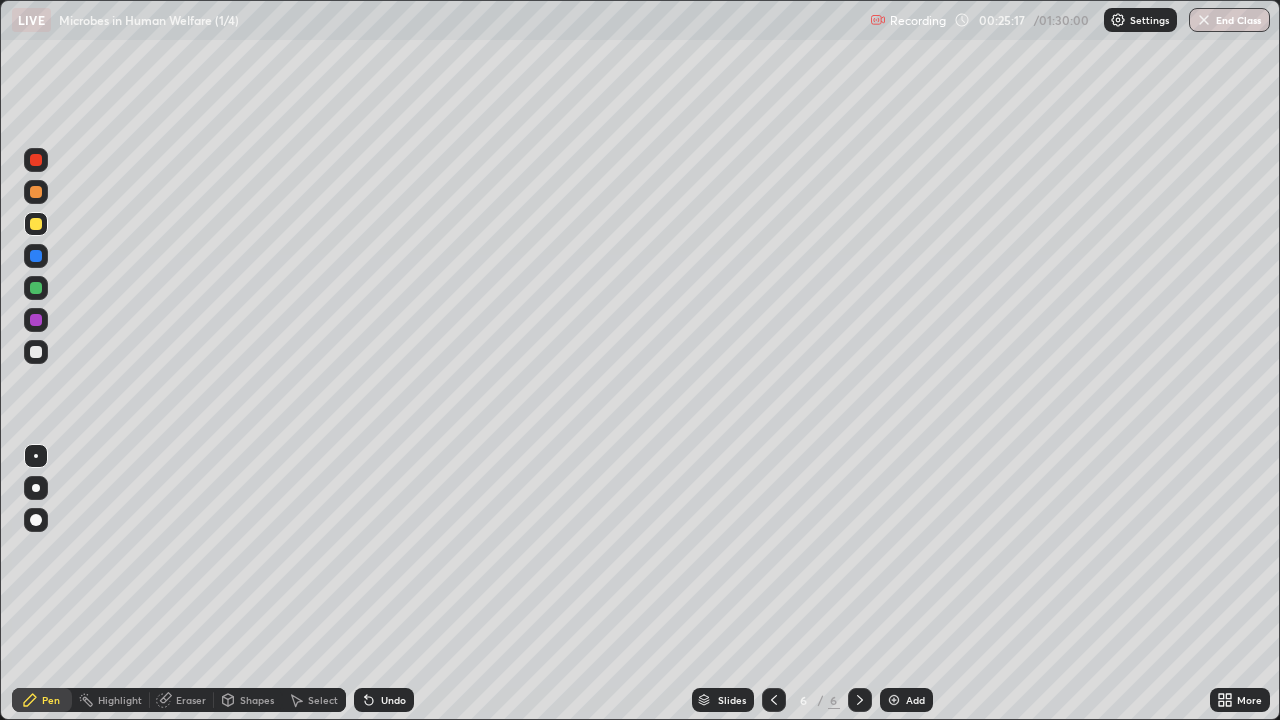 click at bounding box center (36, 288) 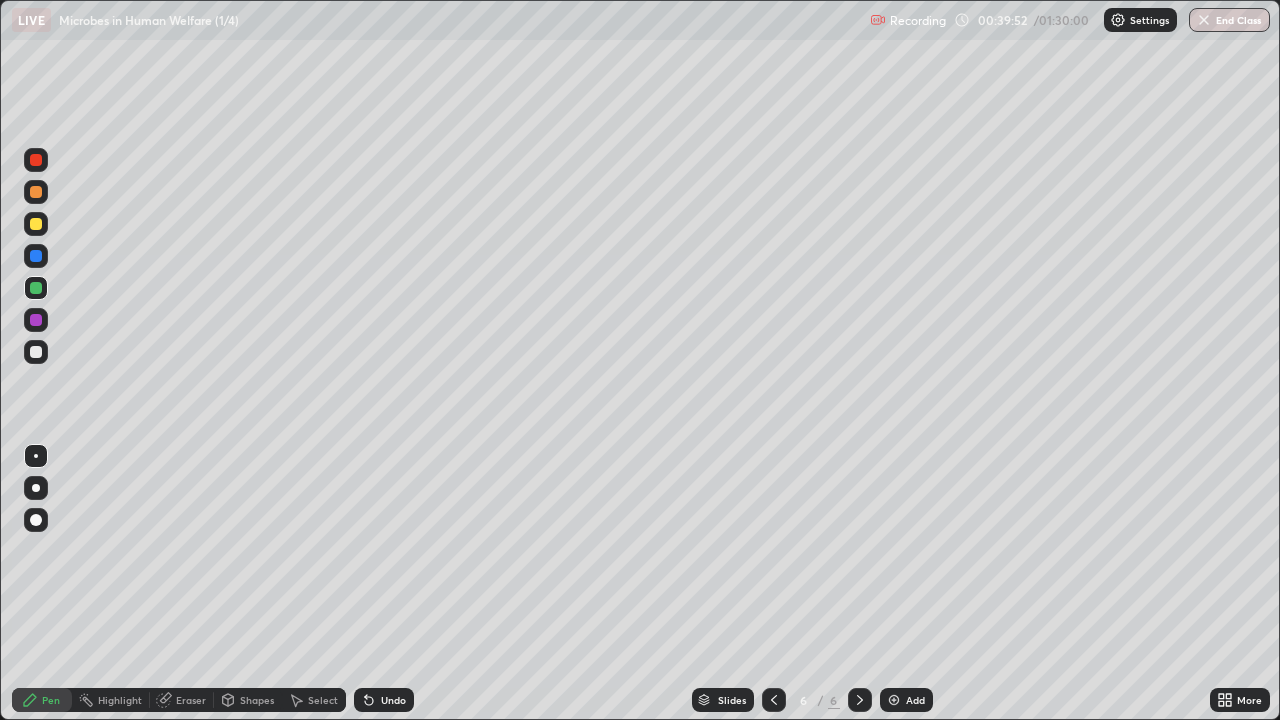click at bounding box center (36, 352) 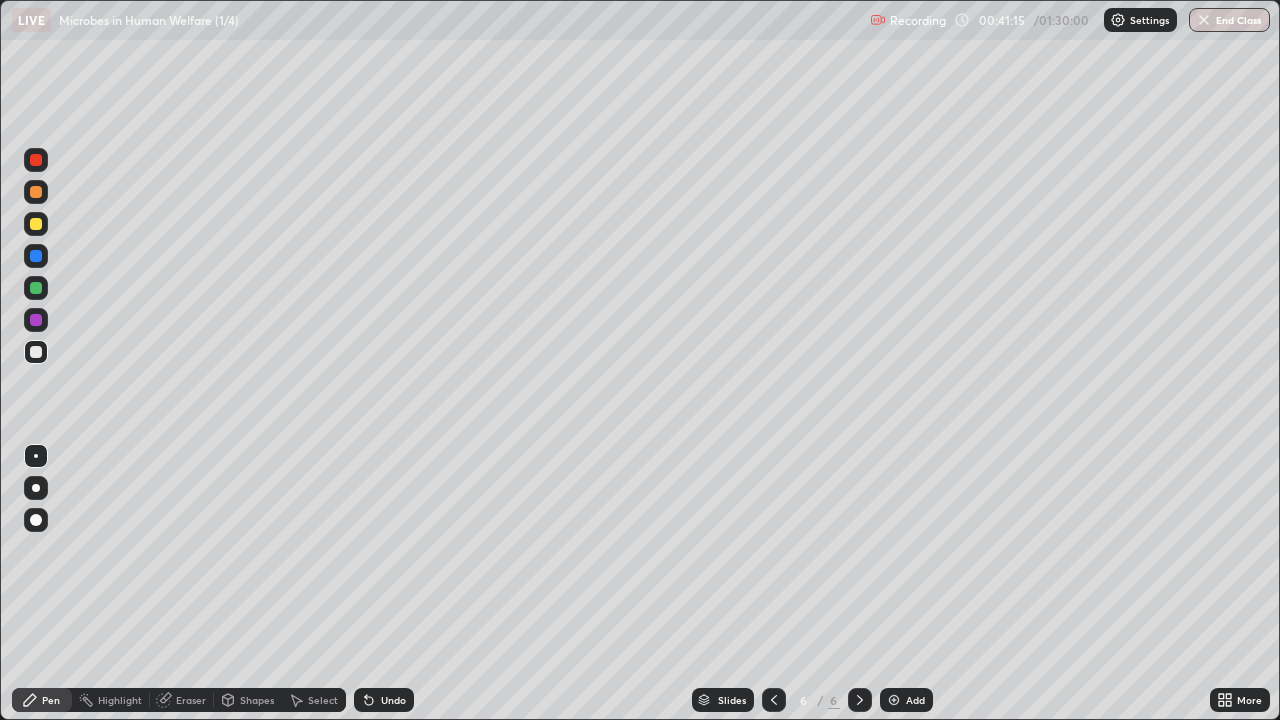 click on "Add" at bounding box center (906, 700) 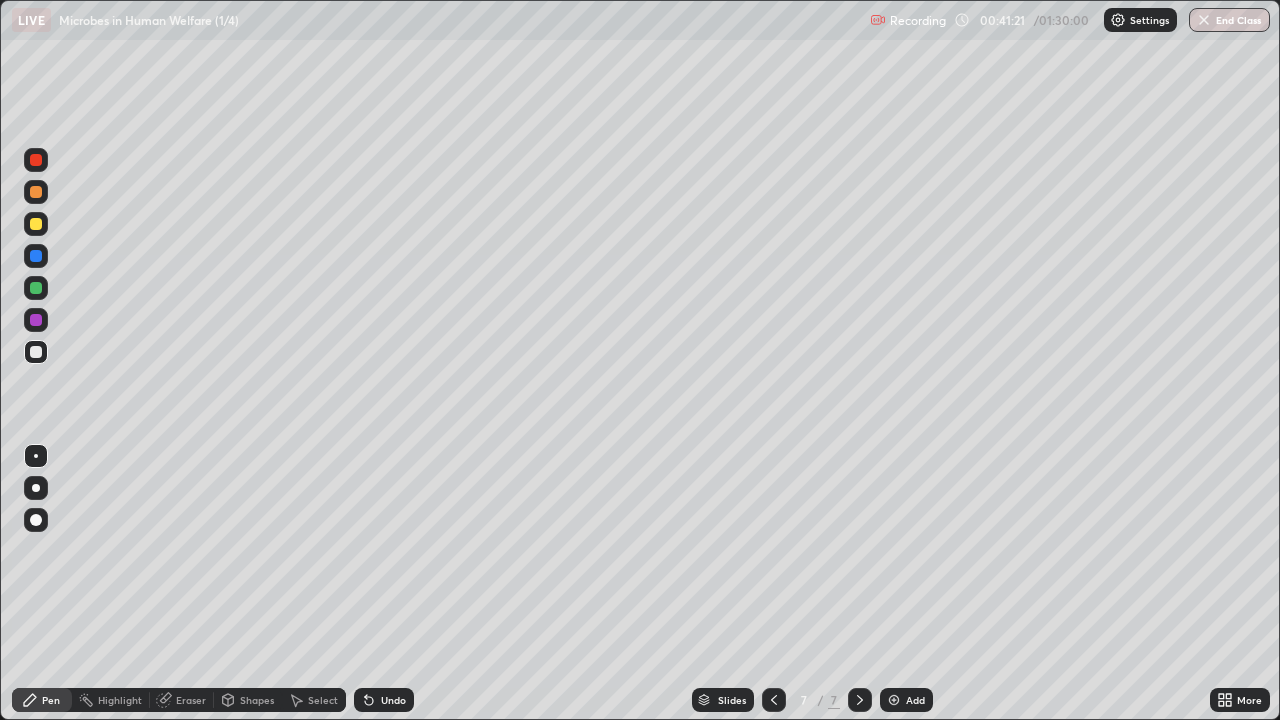 click at bounding box center (36, 352) 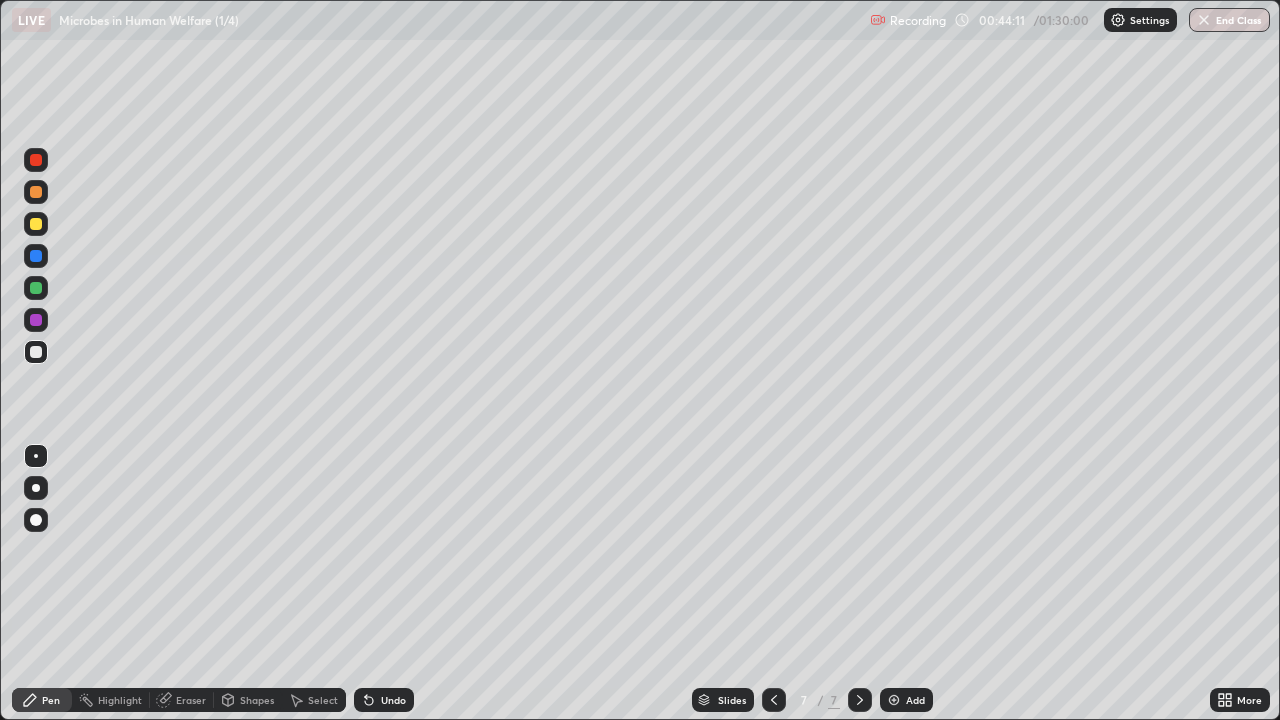 click at bounding box center (36, 256) 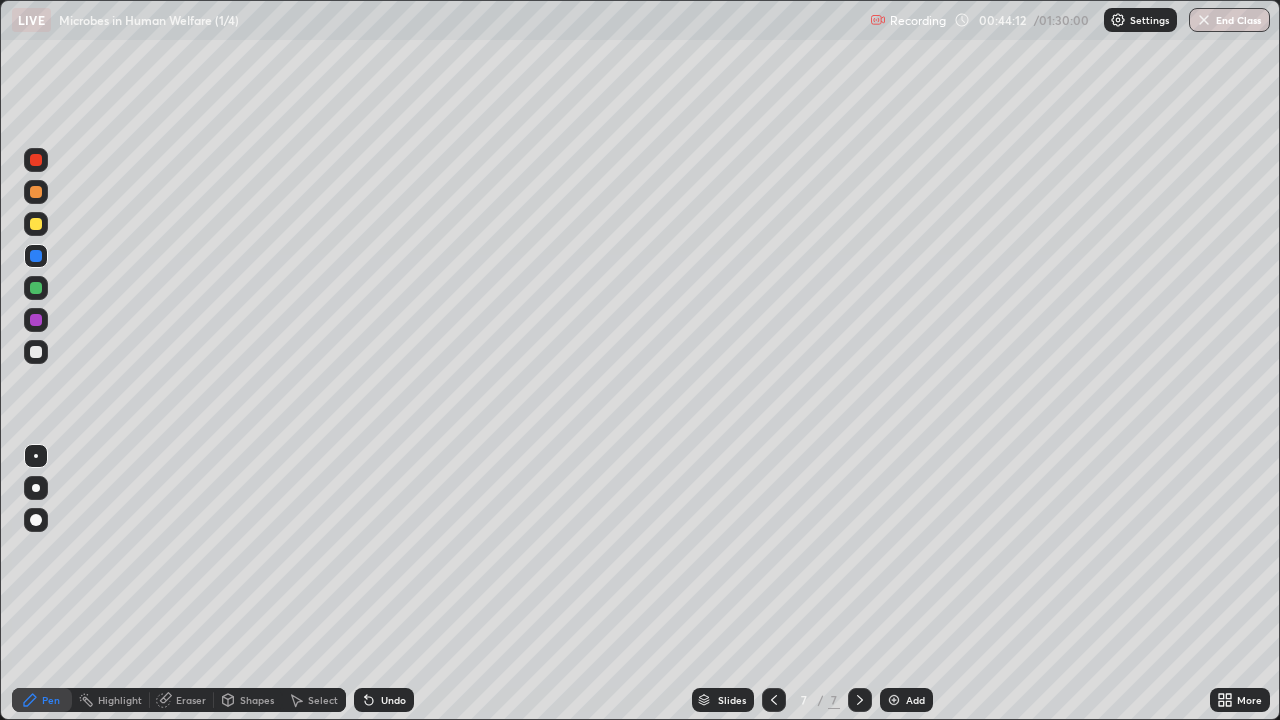 click at bounding box center (36, 288) 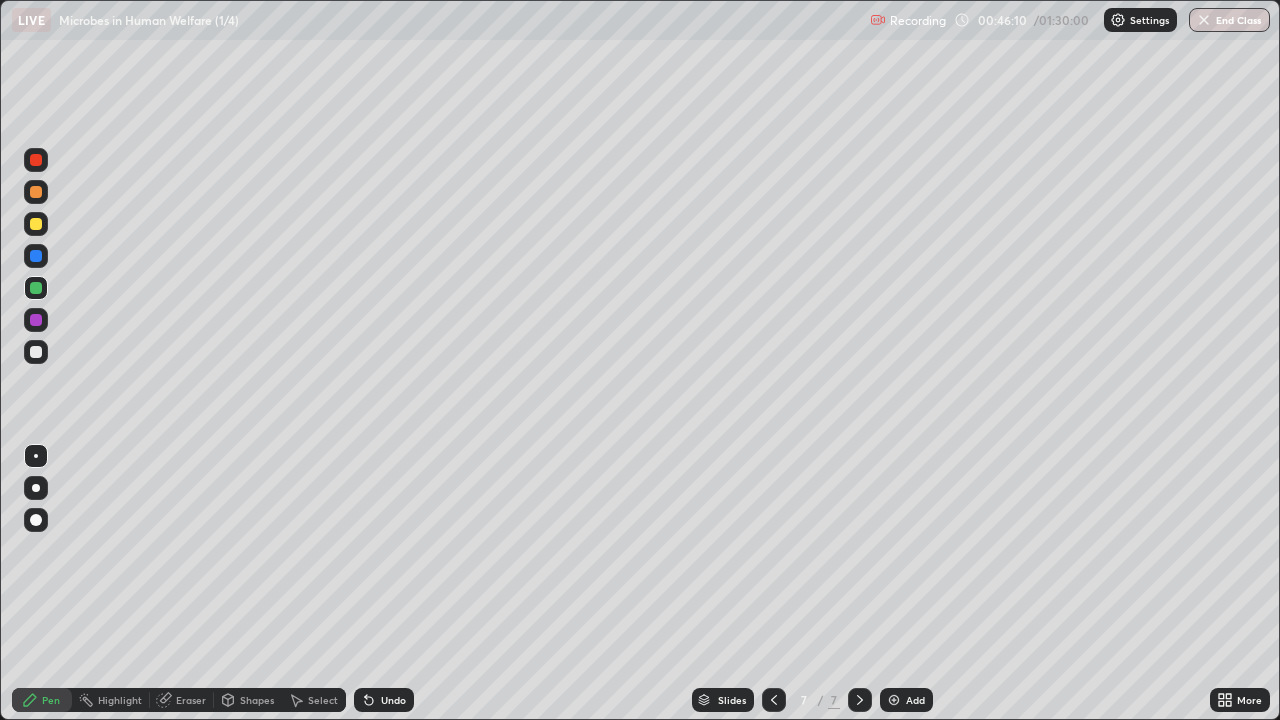 click at bounding box center (36, 352) 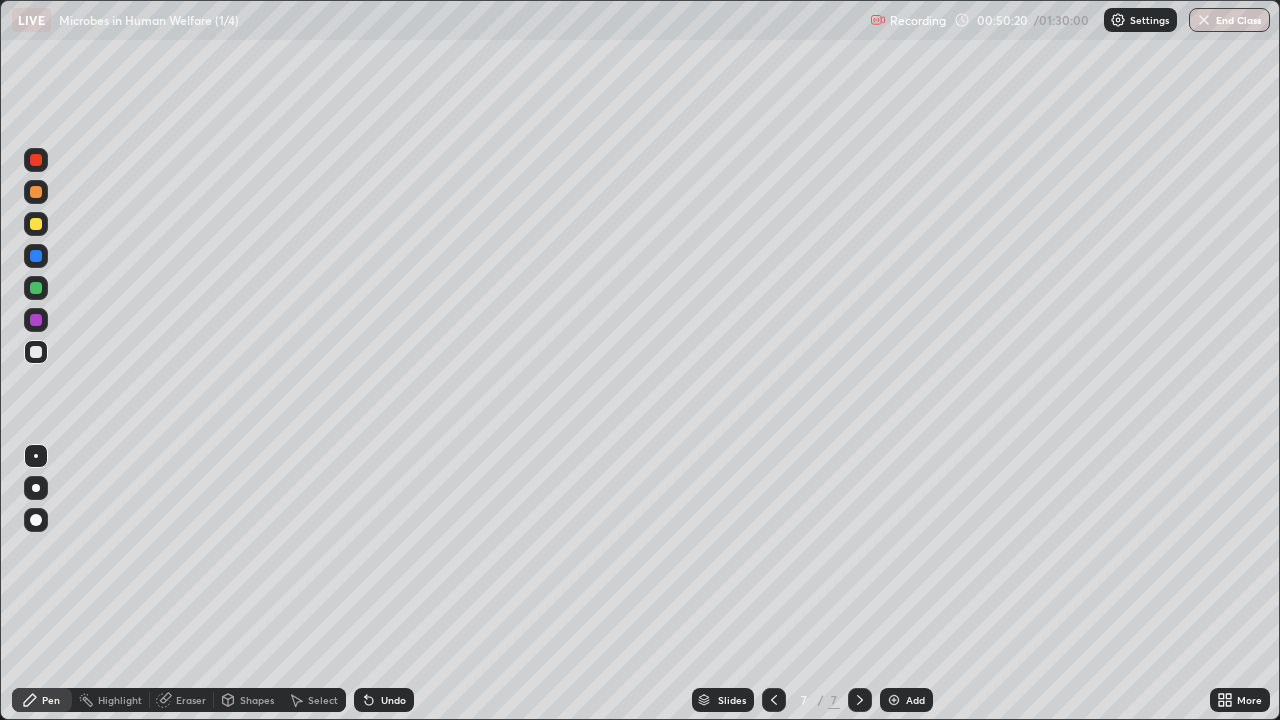 click at bounding box center (36, 288) 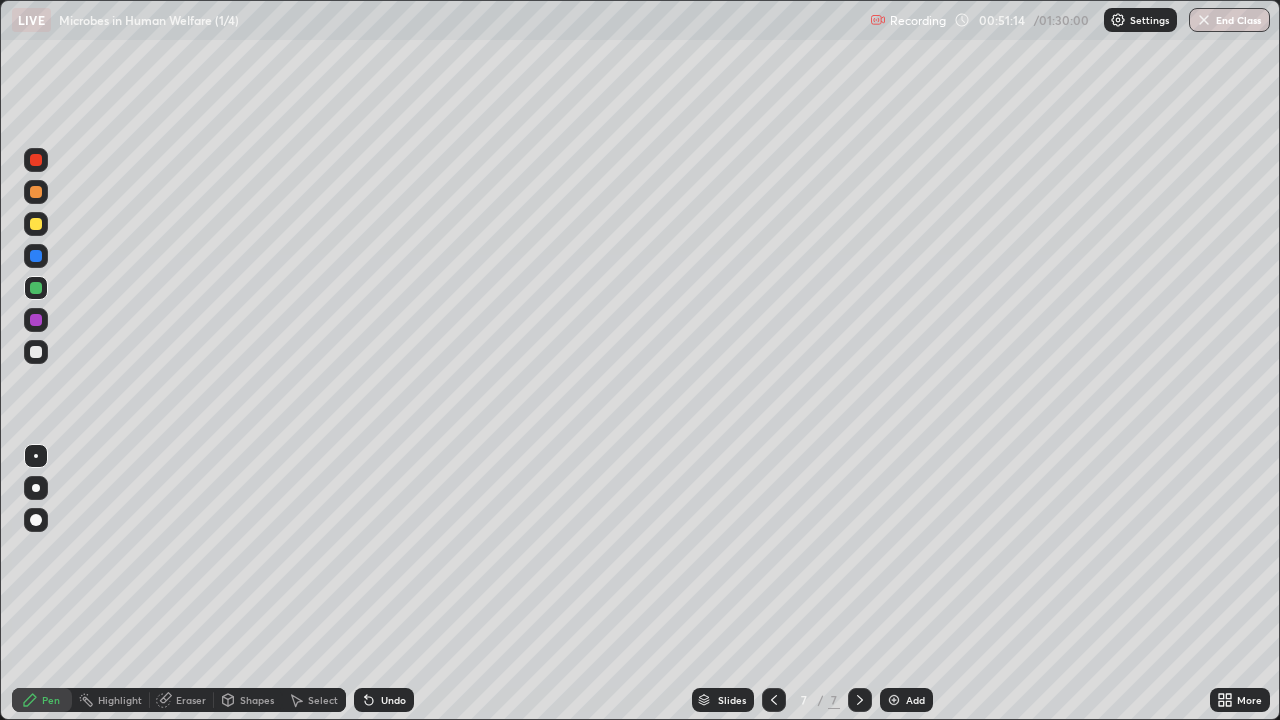 click at bounding box center (36, 352) 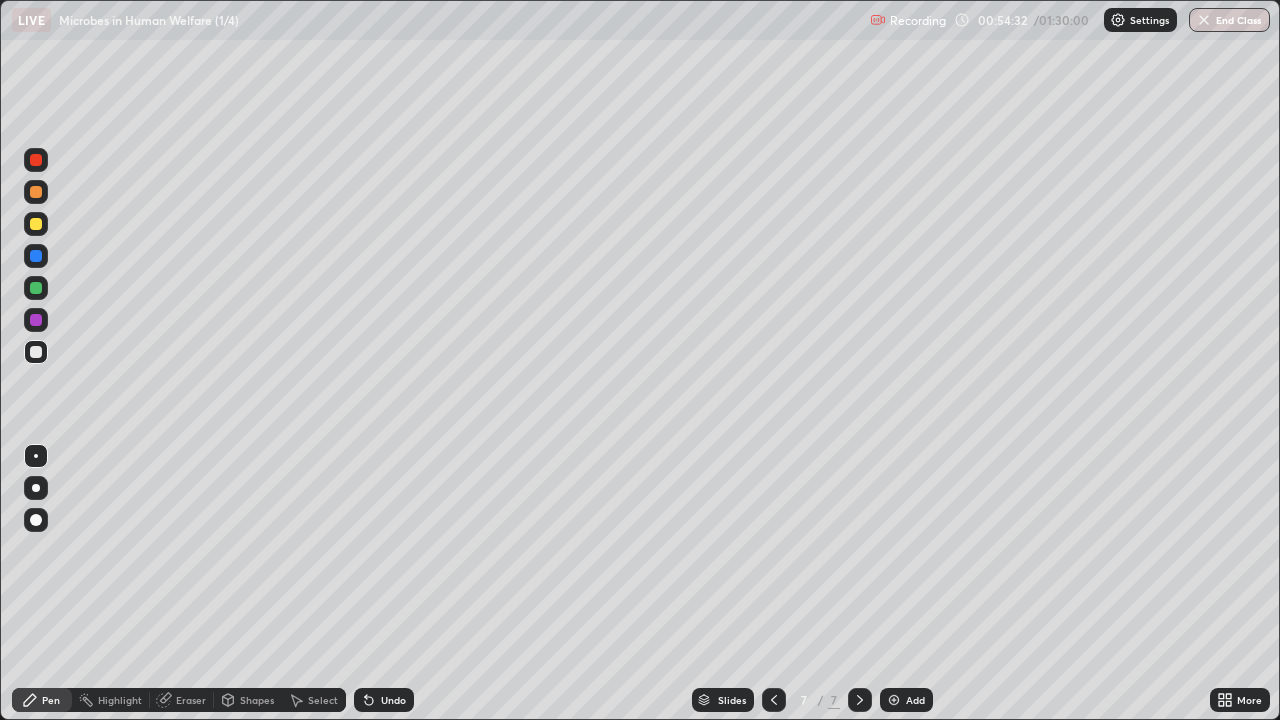 click on "Add" at bounding box center (906, 700) 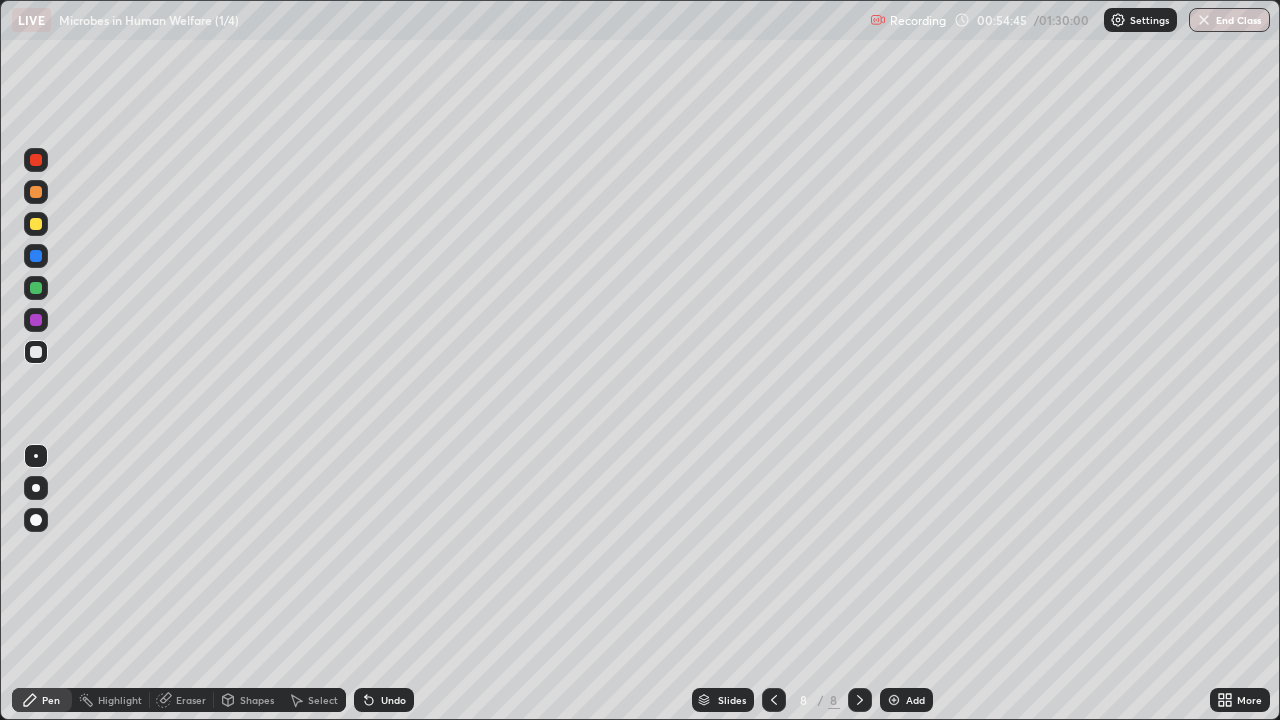 click at bounding box center (36, 224) 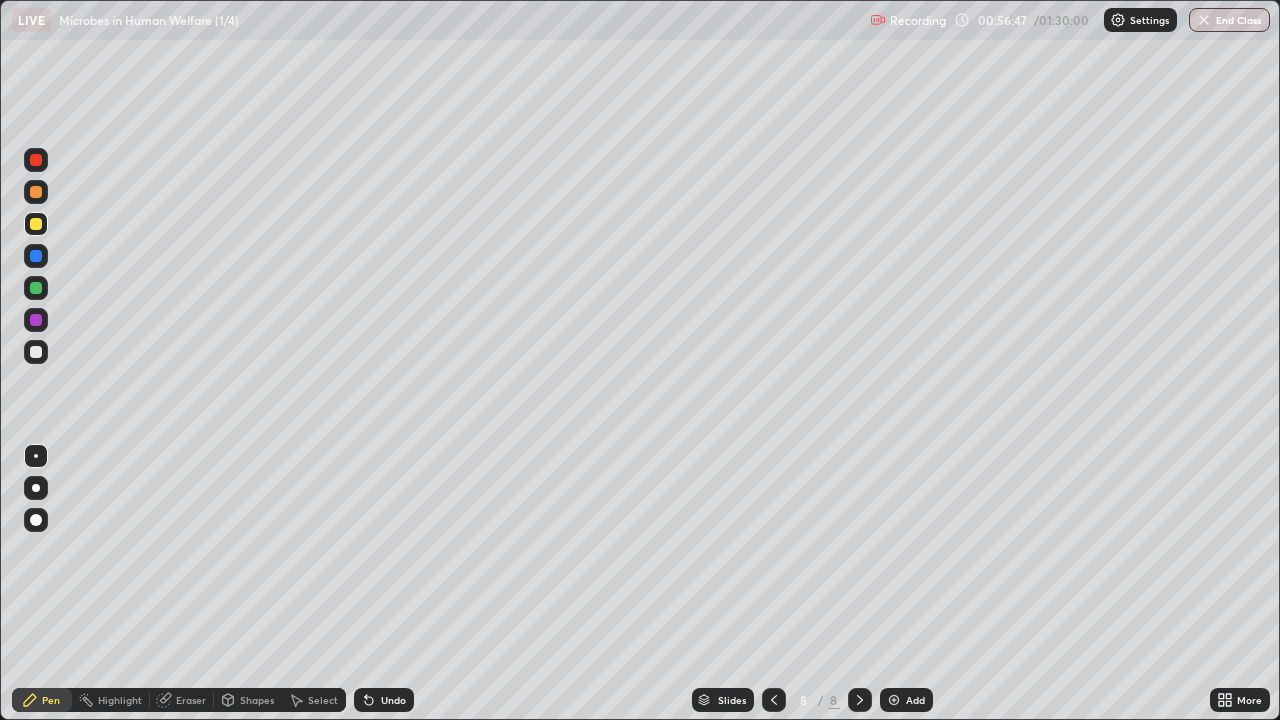 click at bounding box center (36, 288) 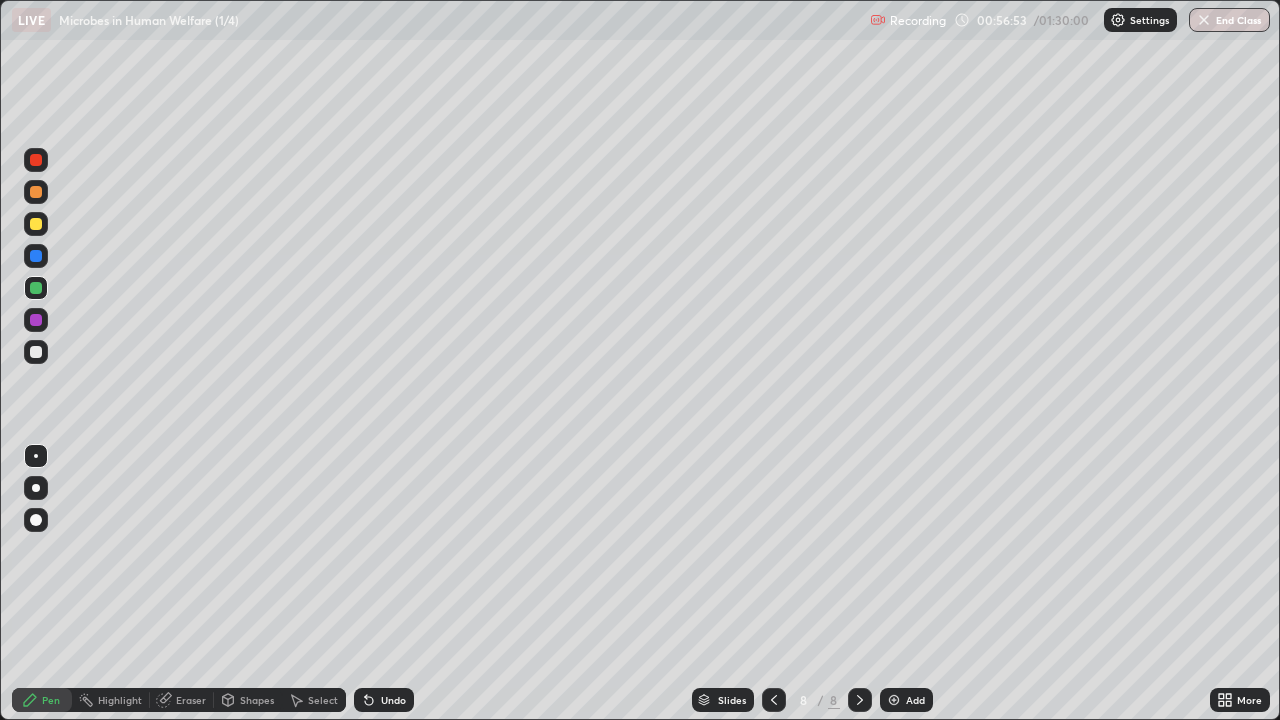 click at bounding box center [36, 320] 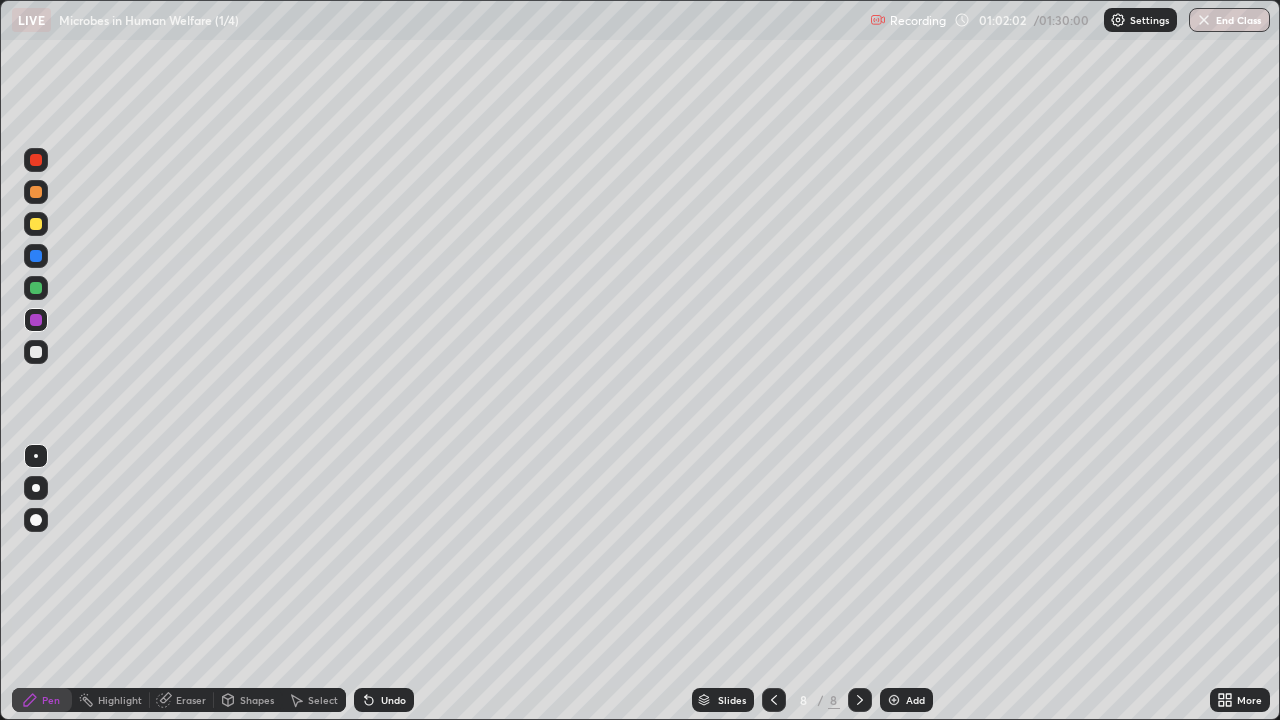click at bounding box center (36, 352) 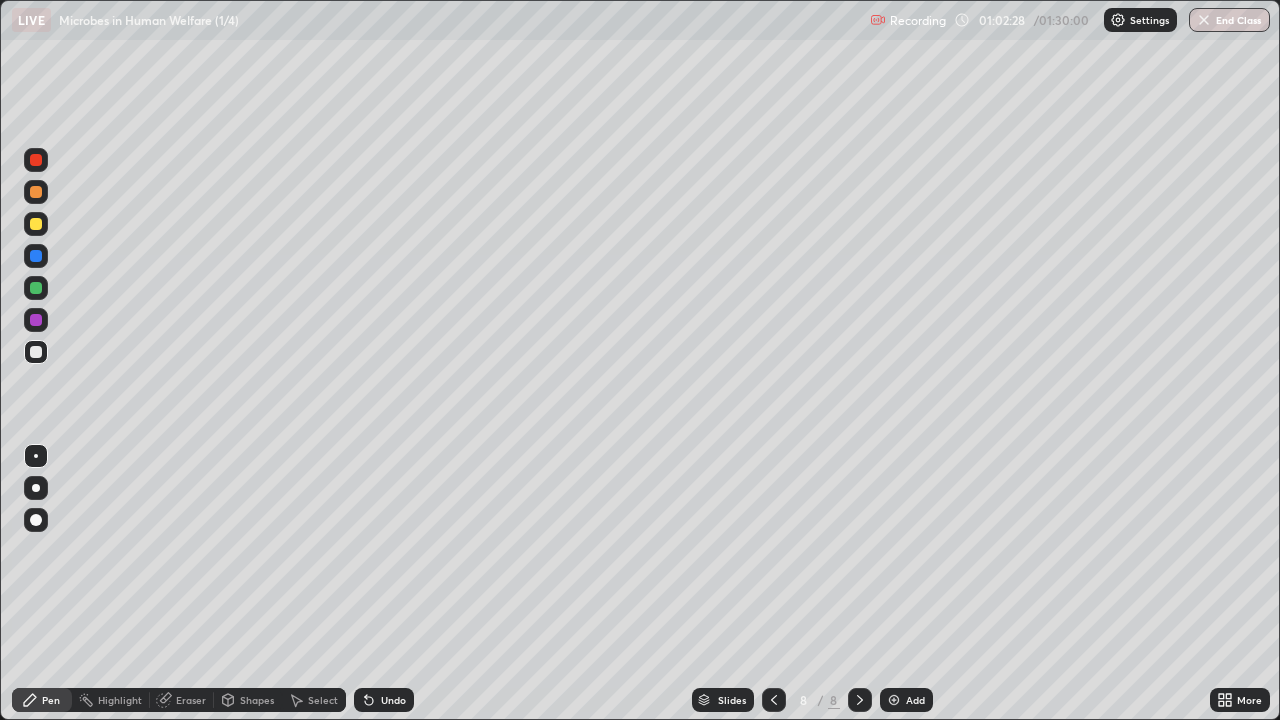click on "Eraser" at bounding box center (182, 700) 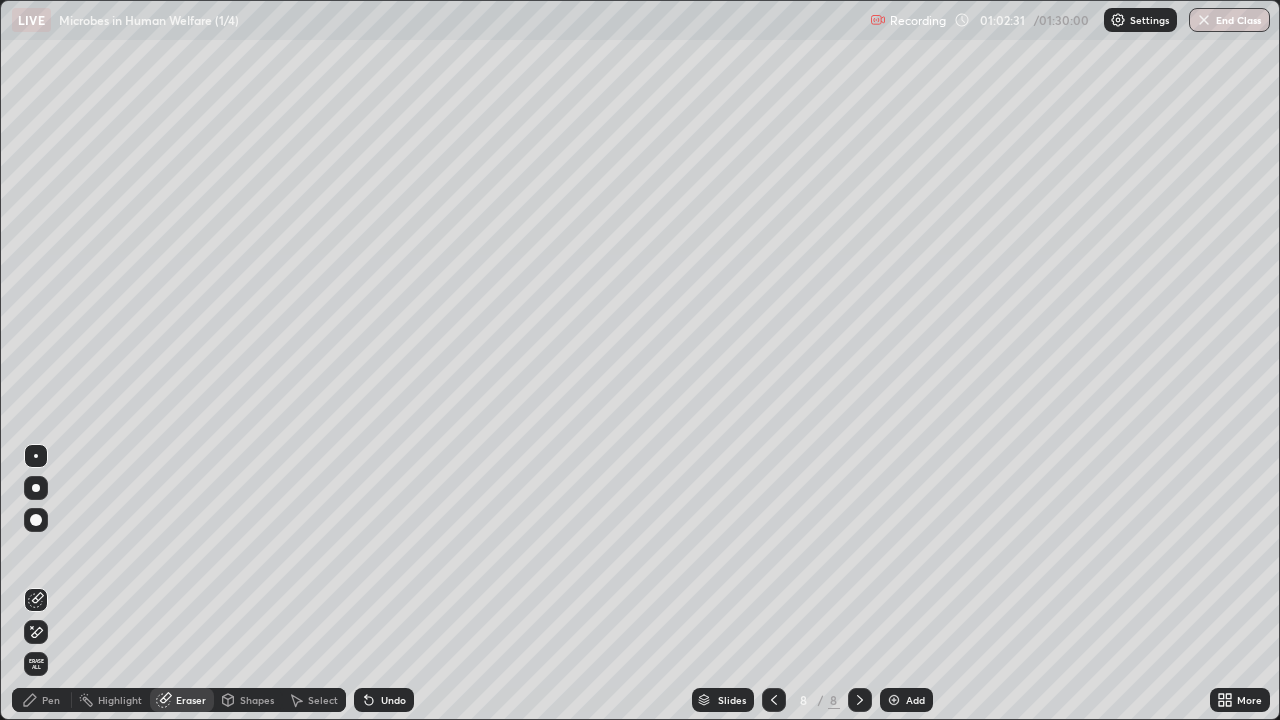 click on "Pen" at bounding box center (51, 700) 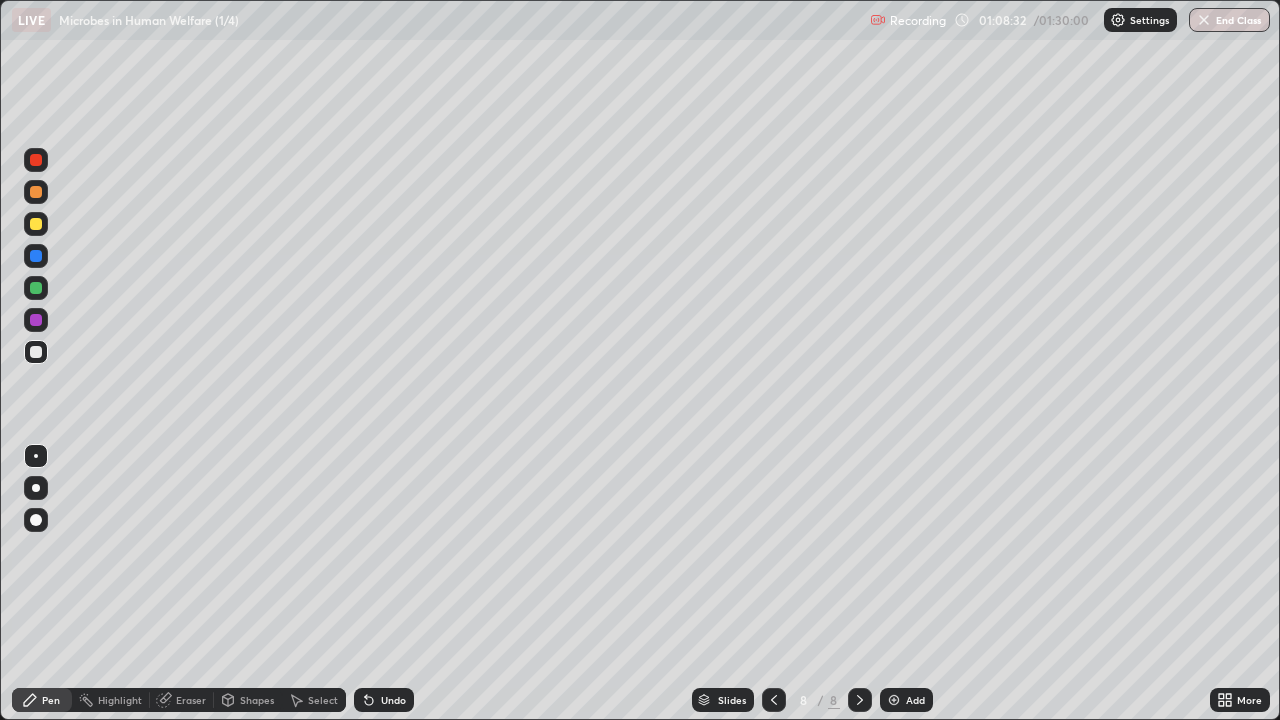 click 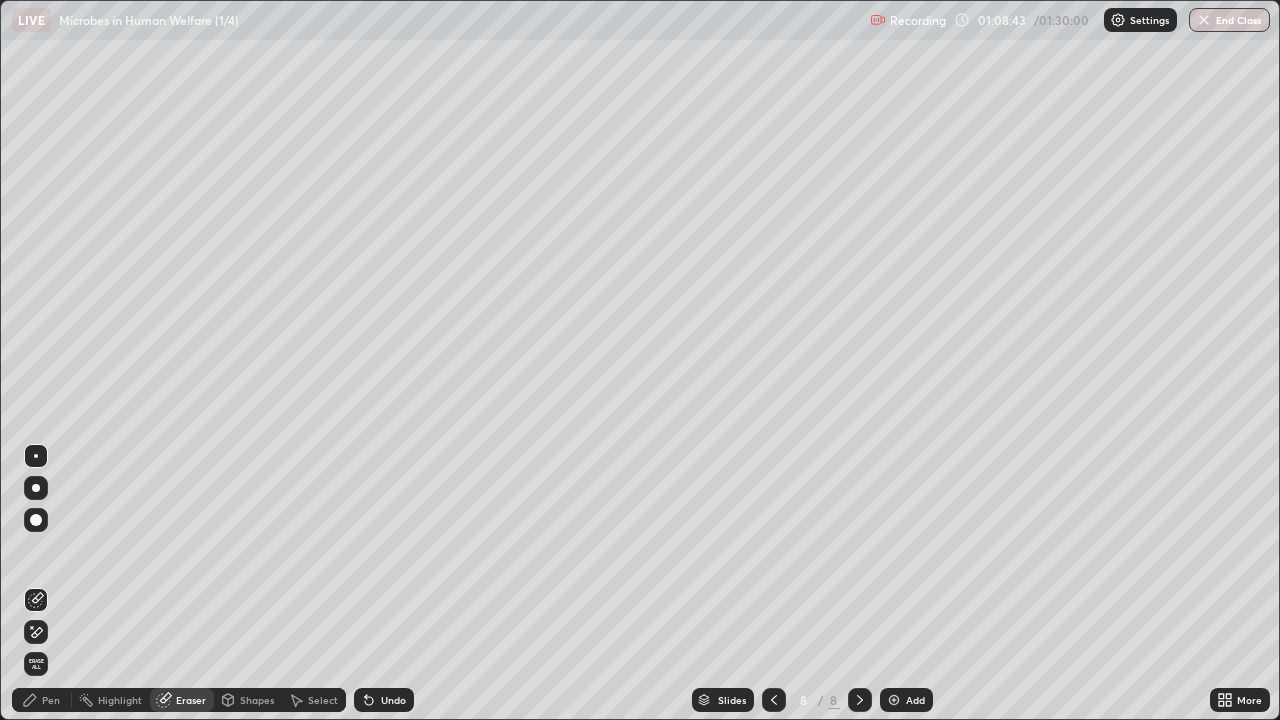 click on "Pen" at bounding box center [51, 700] 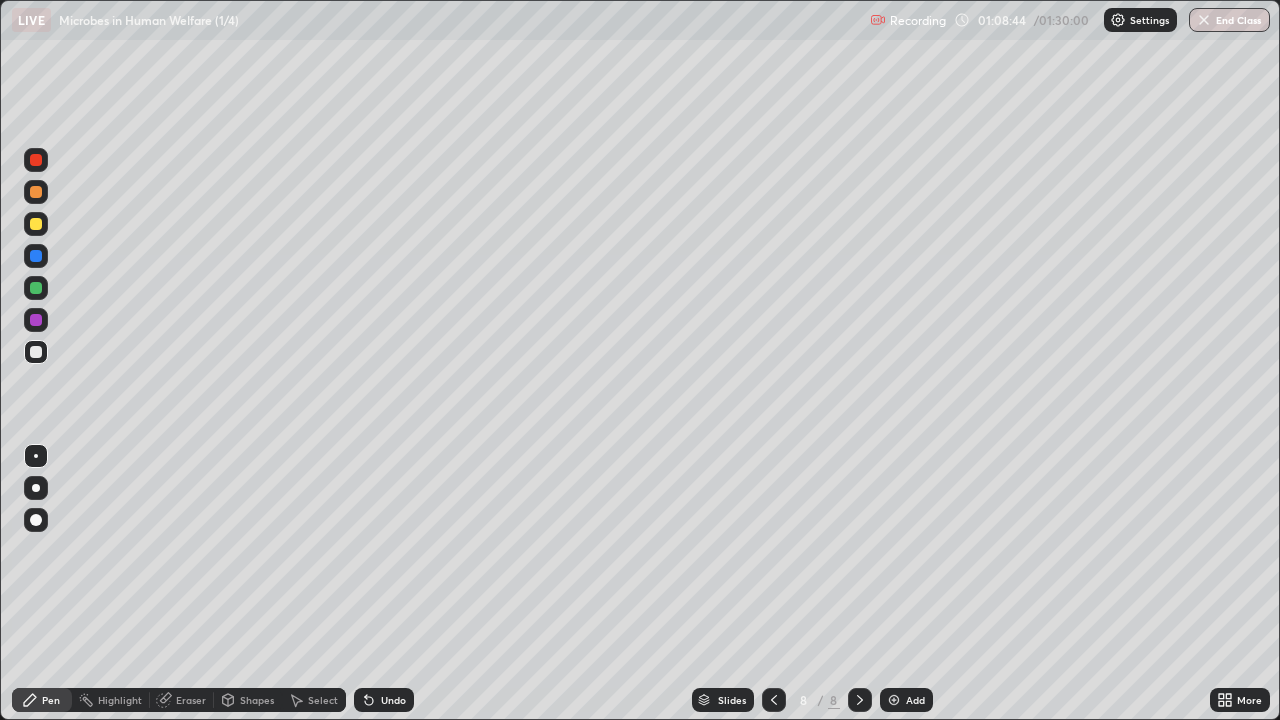 click at bounding box center (36, 288) 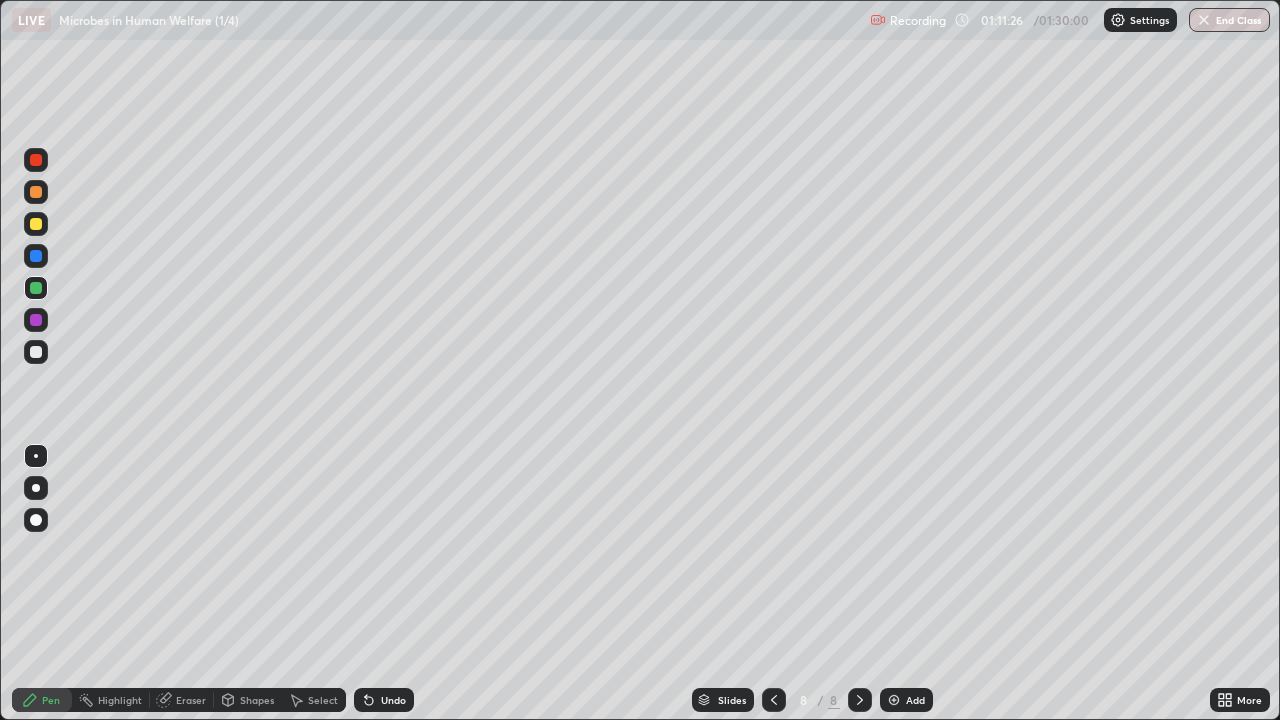 click at bounding box center (894, 700) 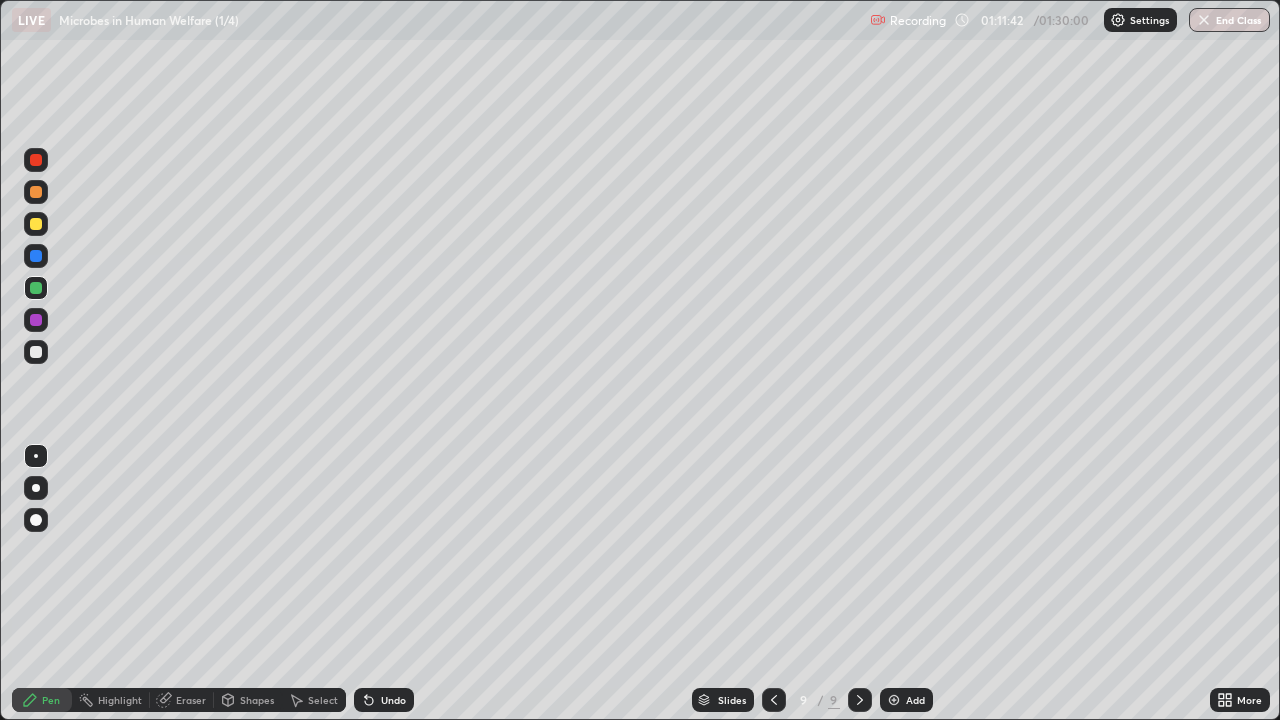 click at bounding box center [36, 224] 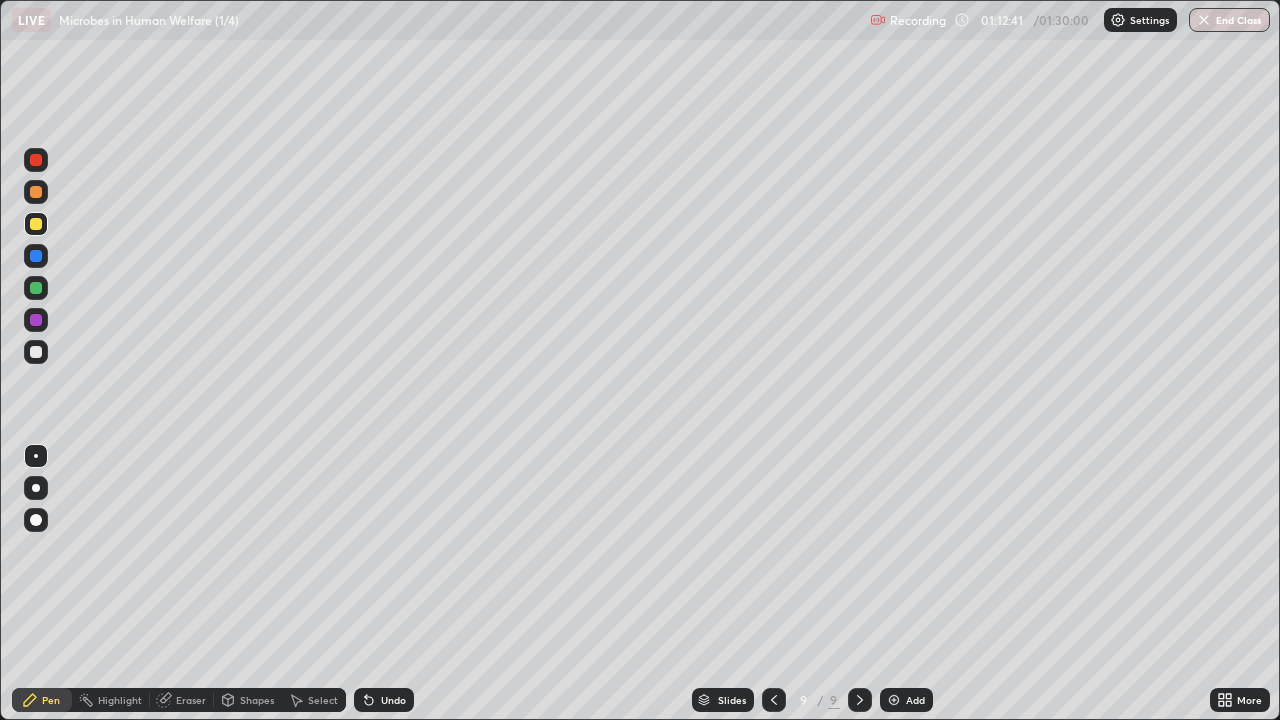 click at bounding box center (36, 352) 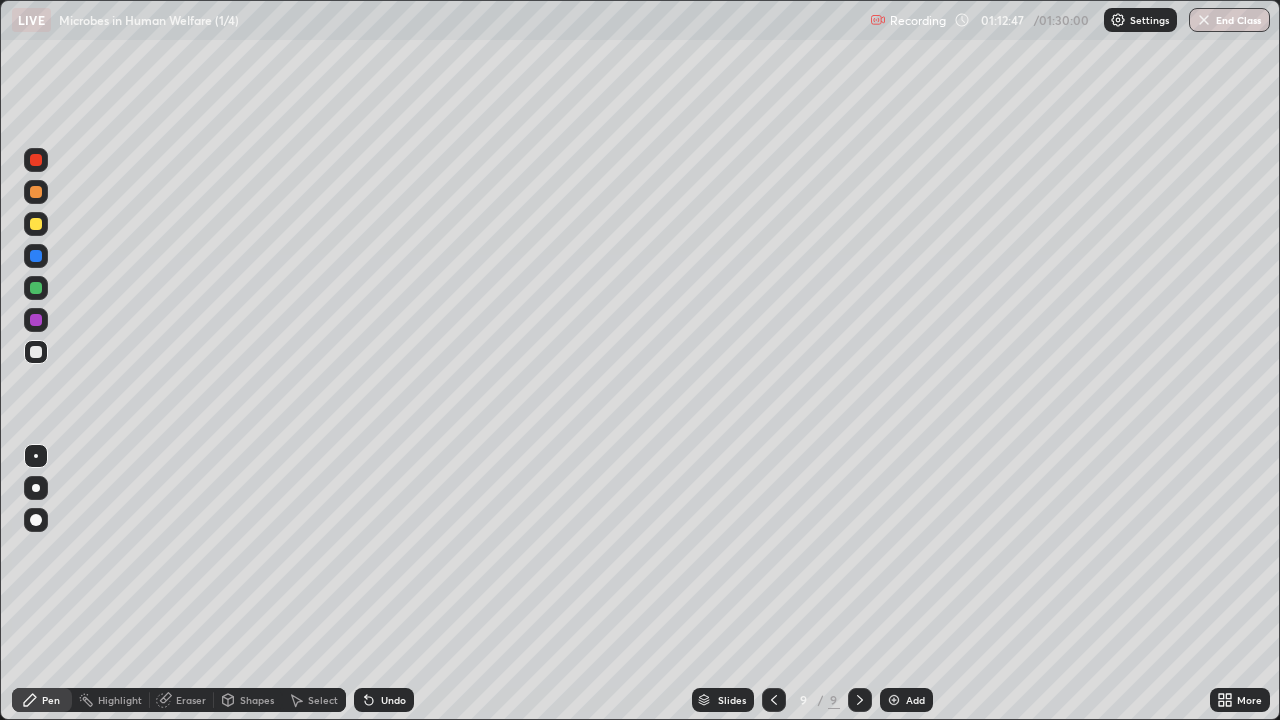 click 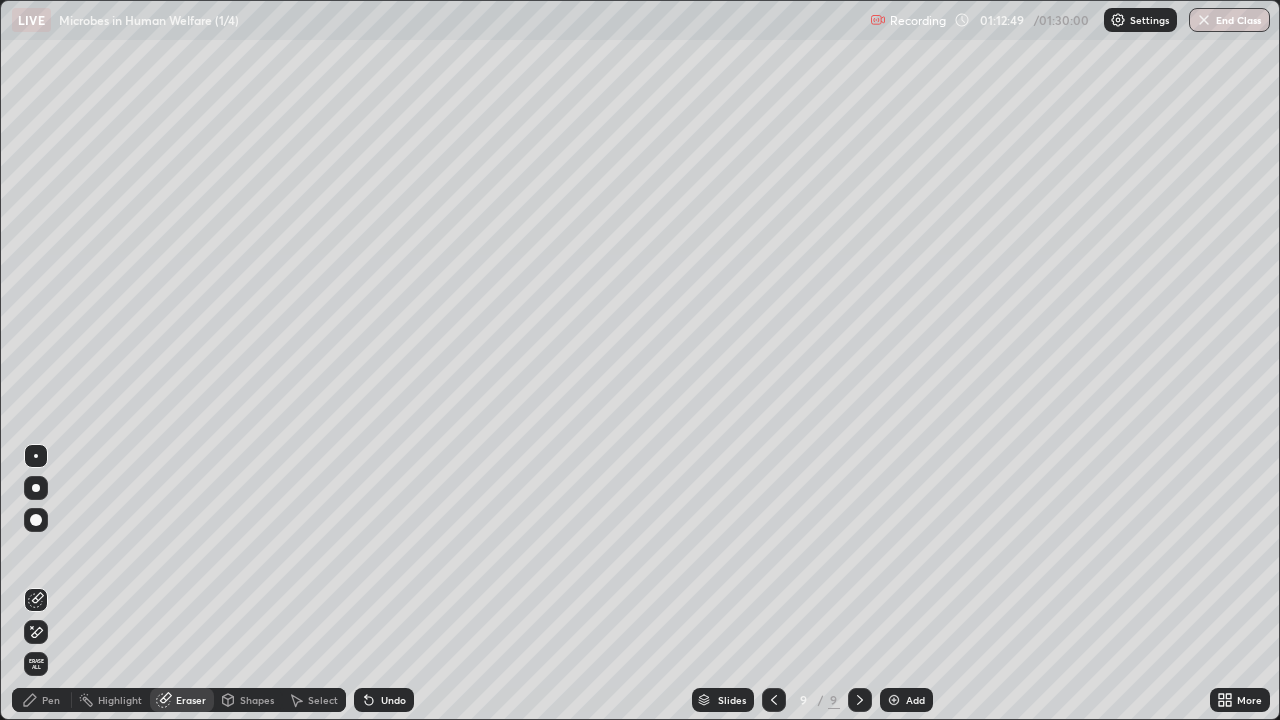 click on "Pen" at bounding box center [51, 700] 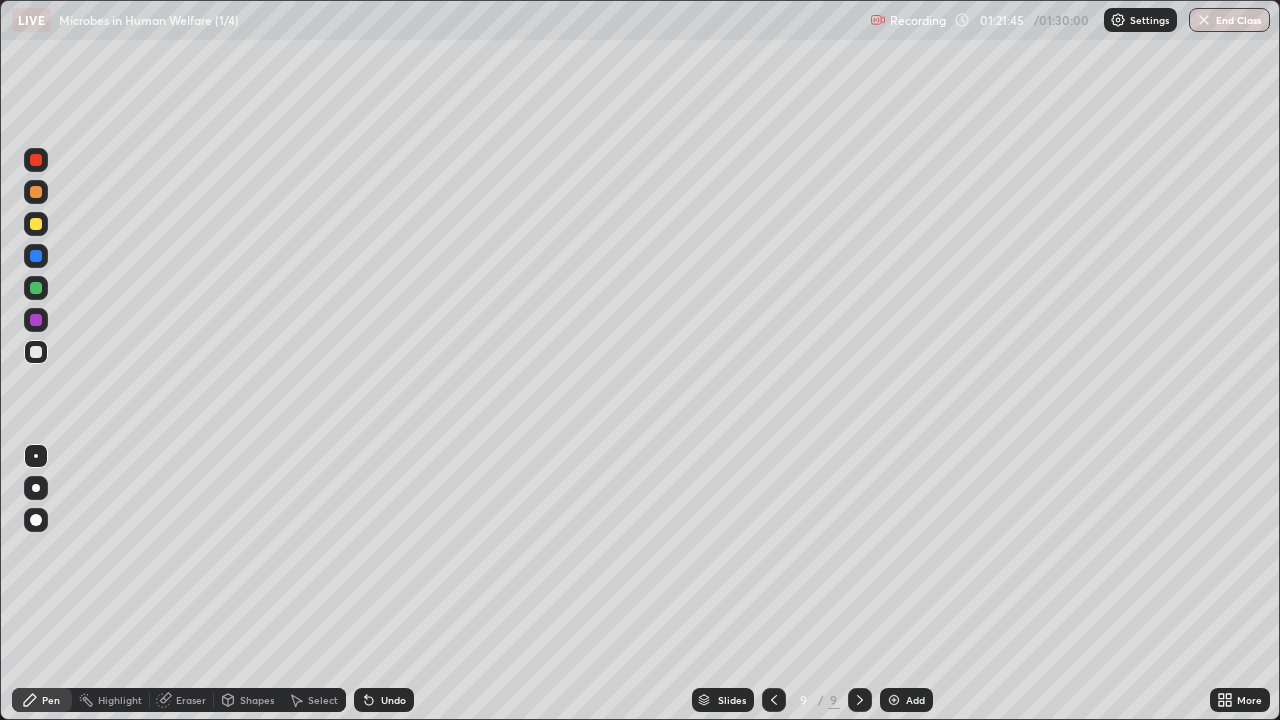 click at bounding box center (1204, 20) 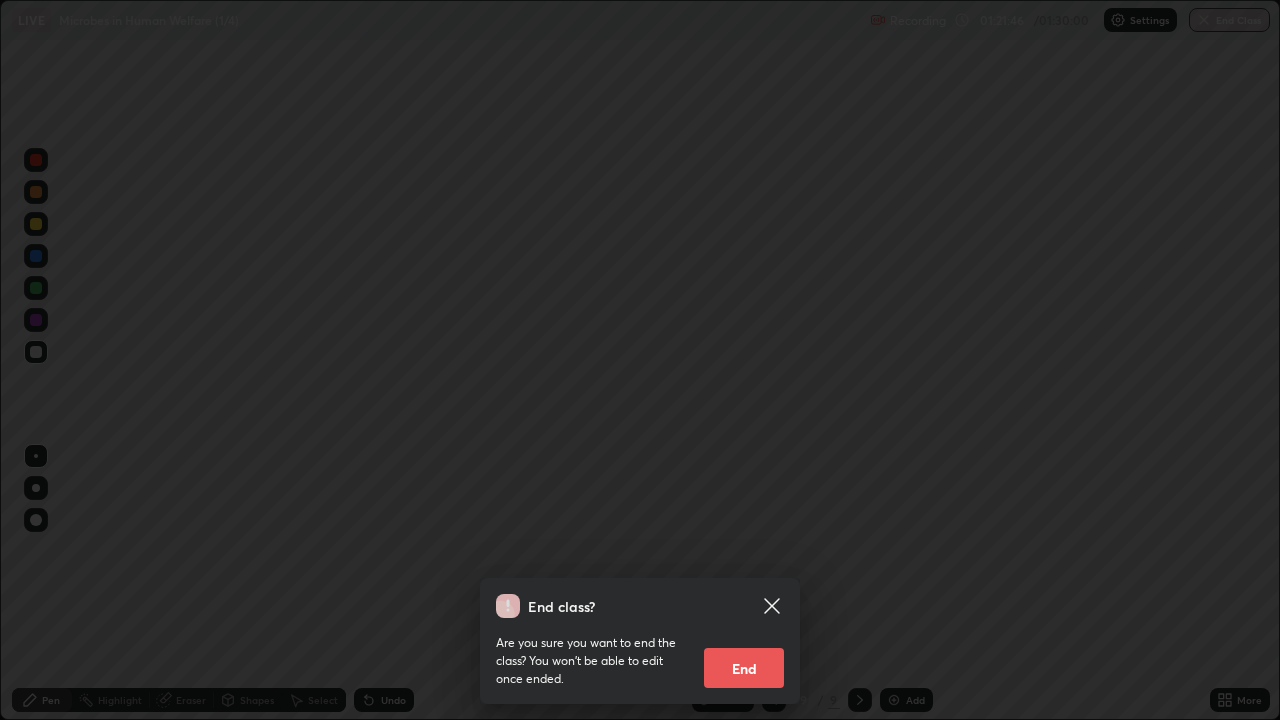 click on "End" at bounding box center (744, 668) 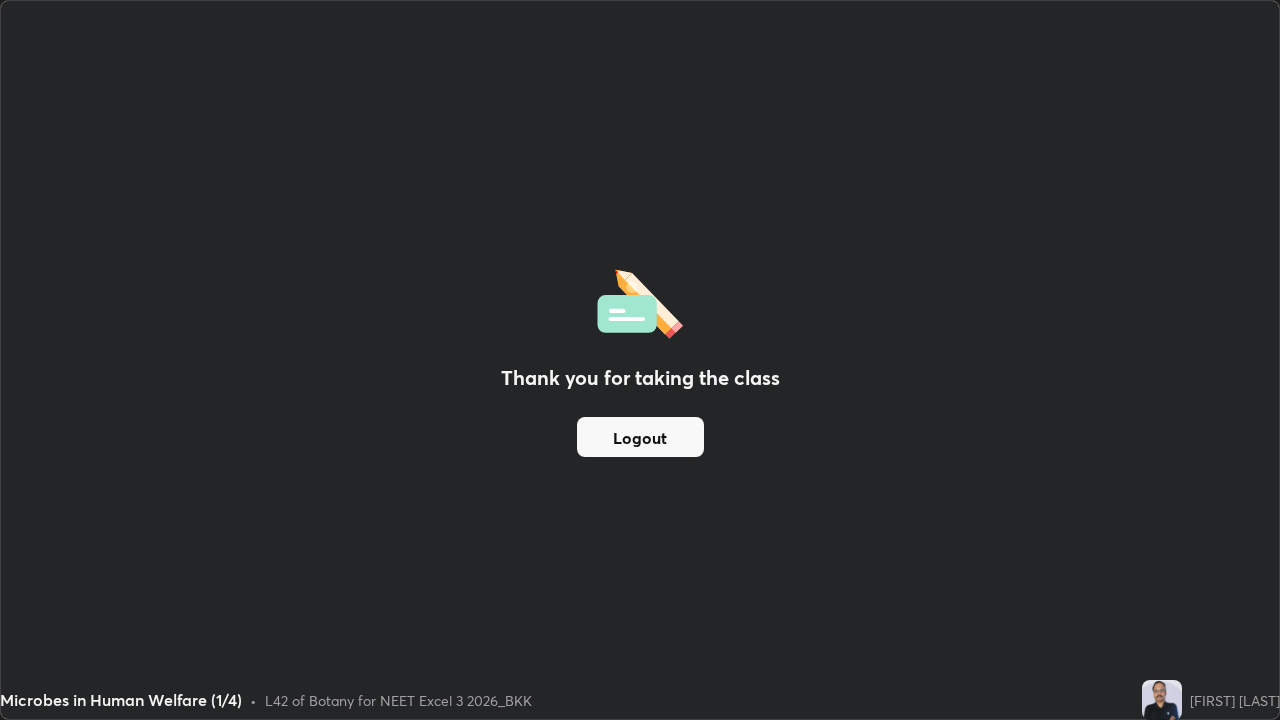 click on "Logout" at bounding box center [640, 437] 